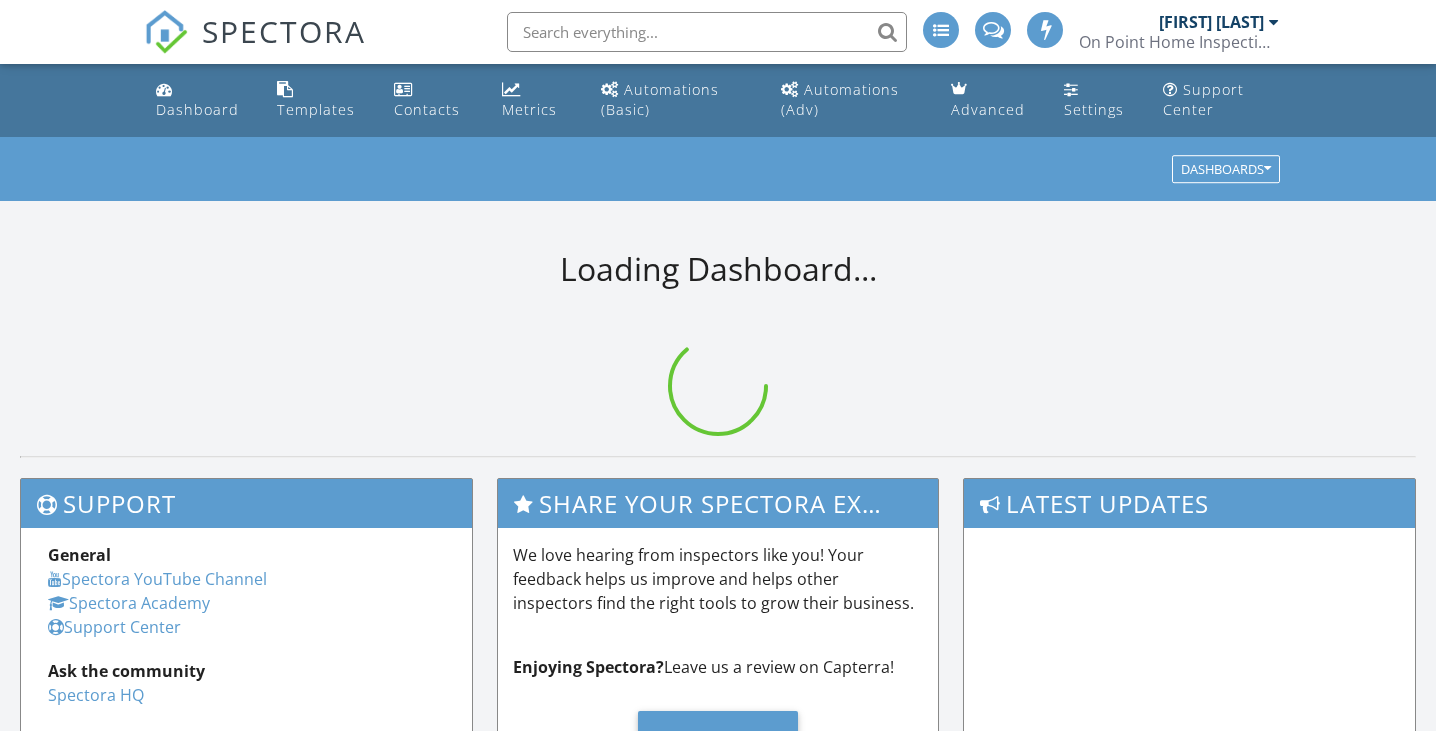 scroll, scrollTop: 0, scrollLeft: 0, axis: both 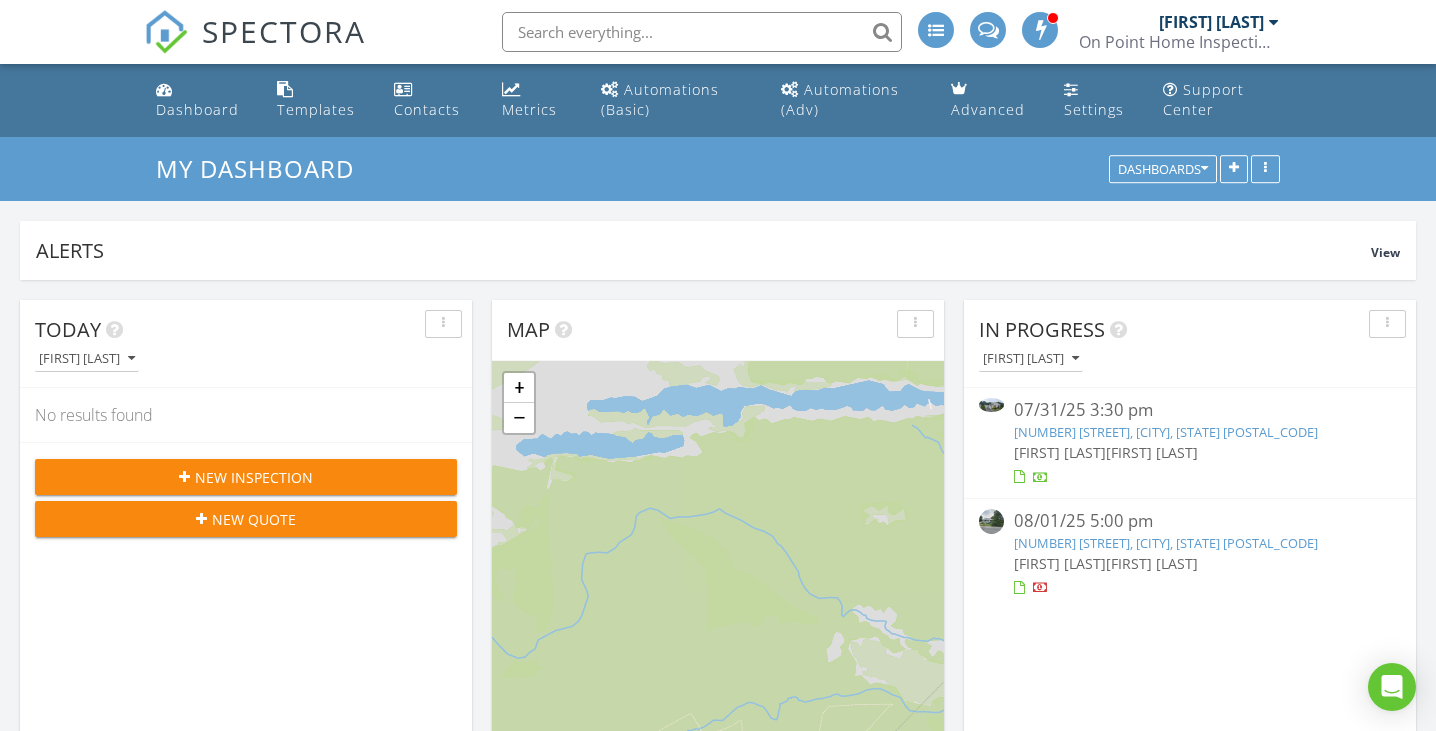 click on "37 Oak Ridge Ln, Stafford Township, NJ 08092" at bounding box center [1166, 432] 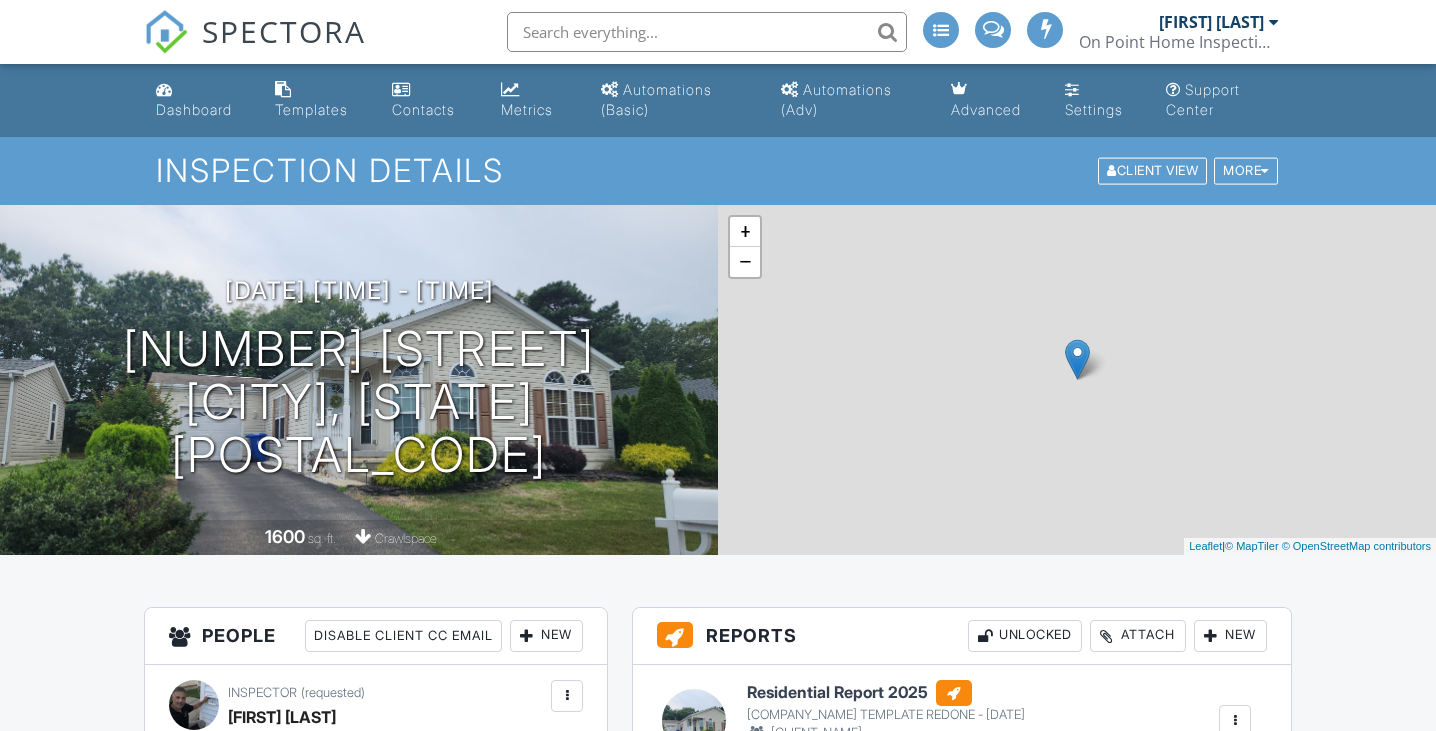 scroll, scrollTop: 0, scrollLeft: 0, axis: both 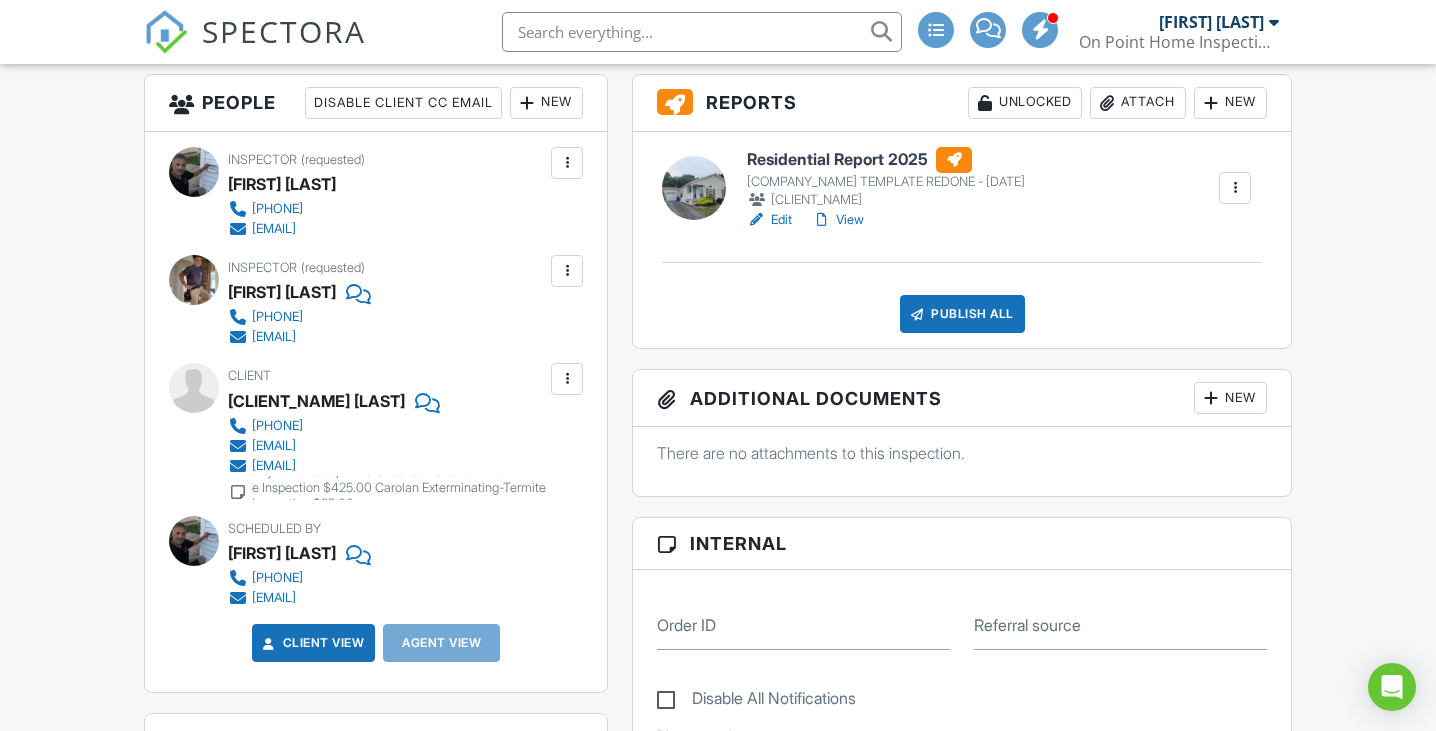 click on "Edit" at bounding box center (769, 220) 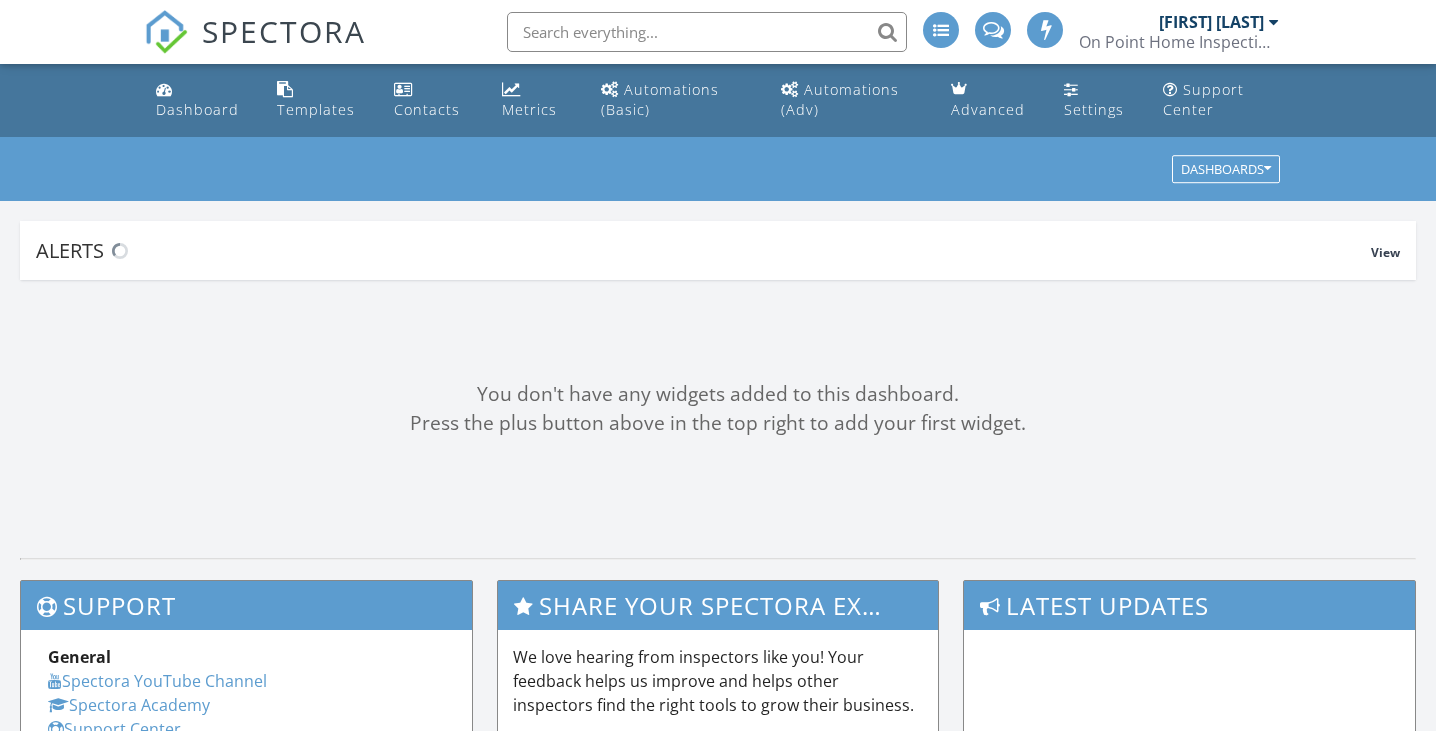scroll, scrollTop: 0, scrollLeft: 0, axis: both 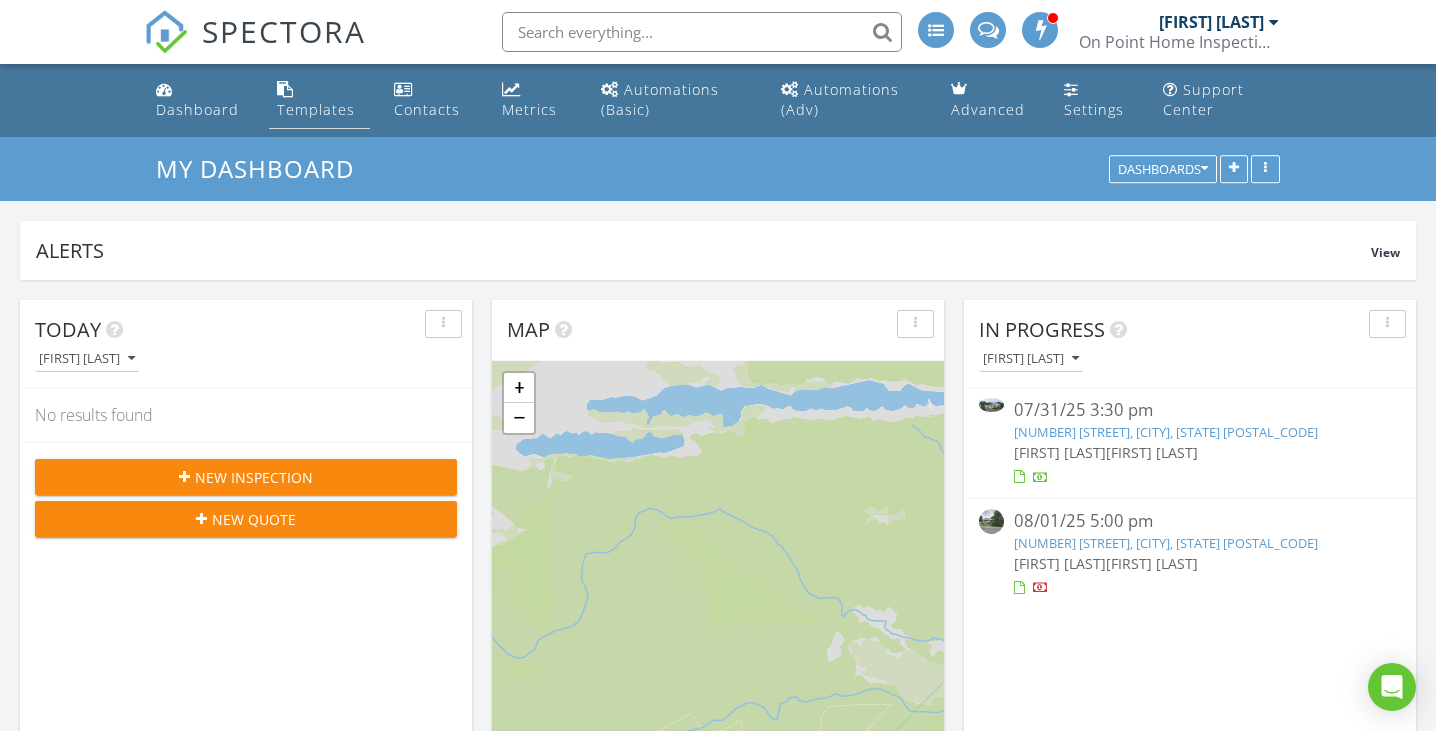 click on "Templates" at bounding box center (316, 109) 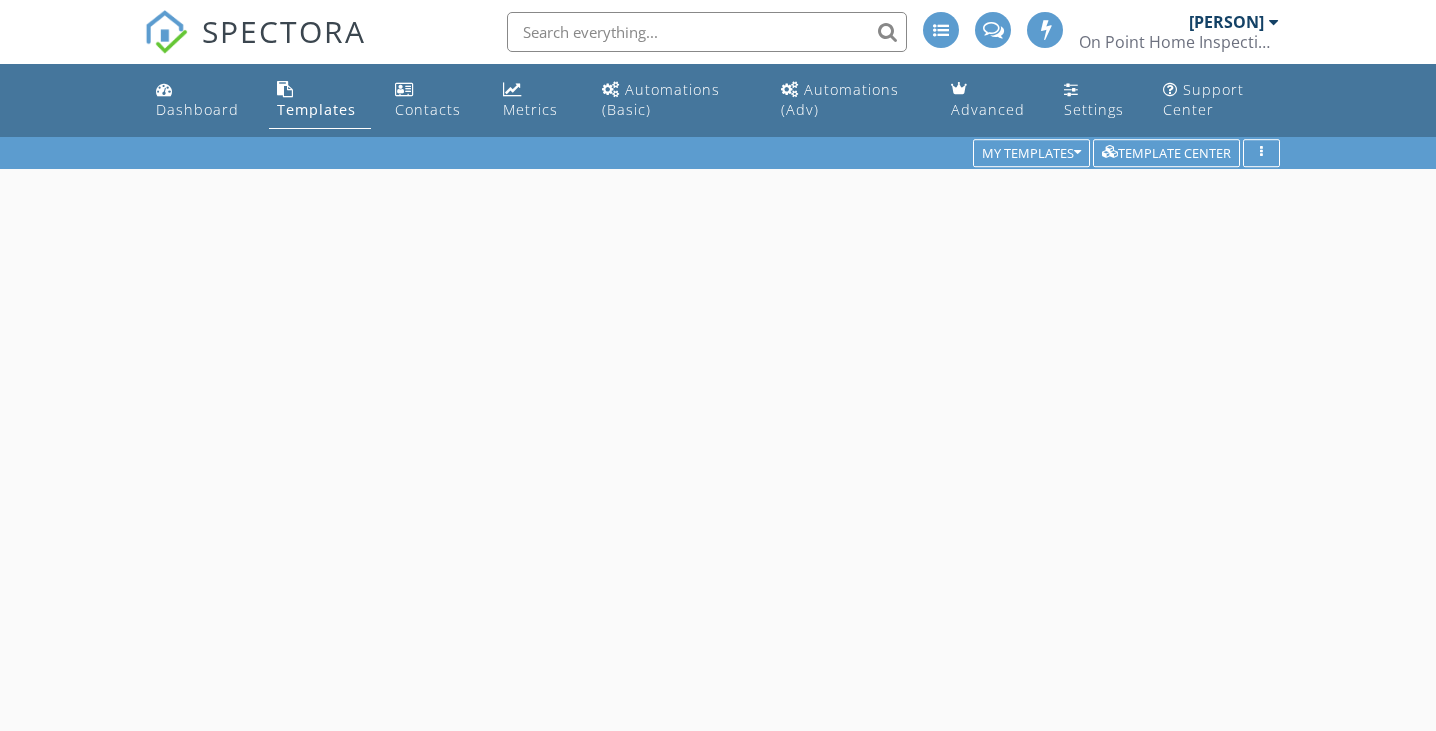 scroll, scrollTop: 0, scrollLeft: 0, axis: both 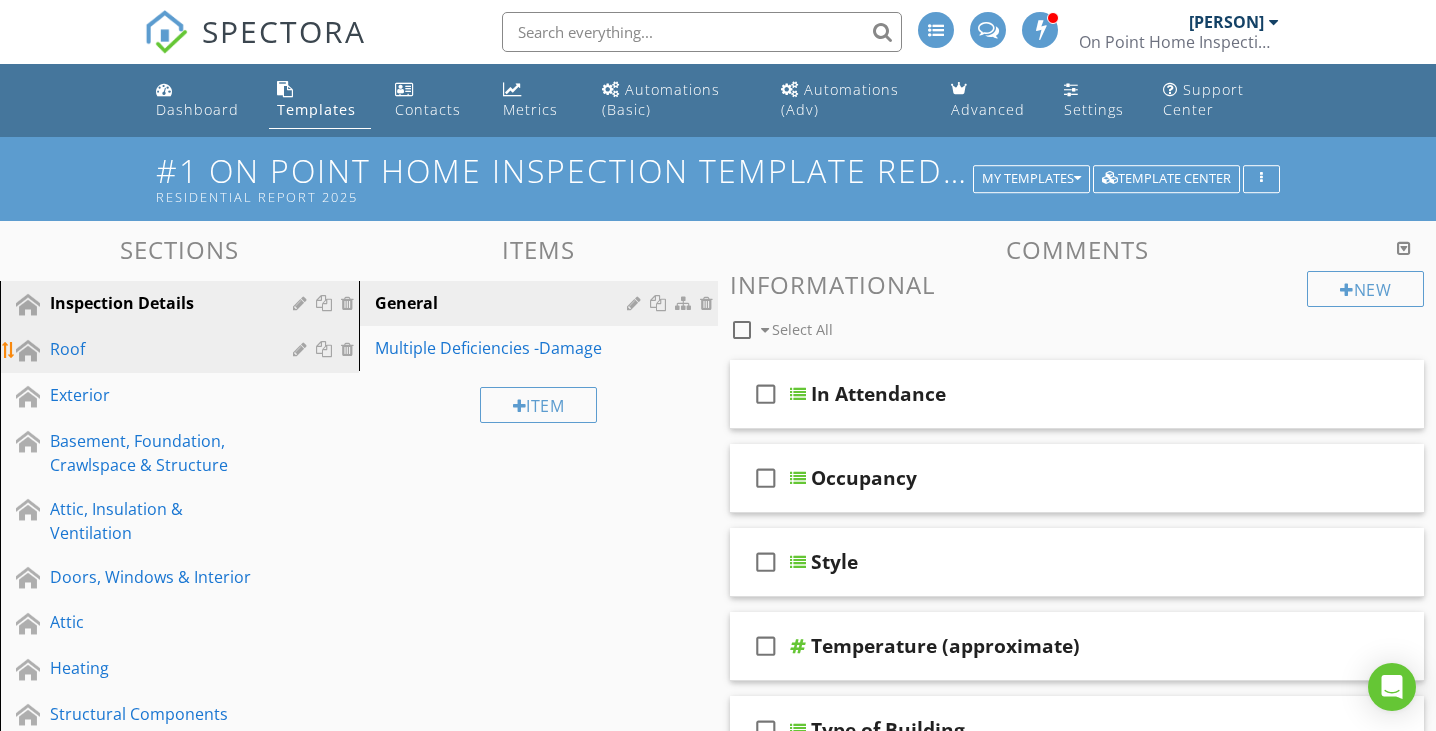 click on "Roof" at bounding box center (157, 349) 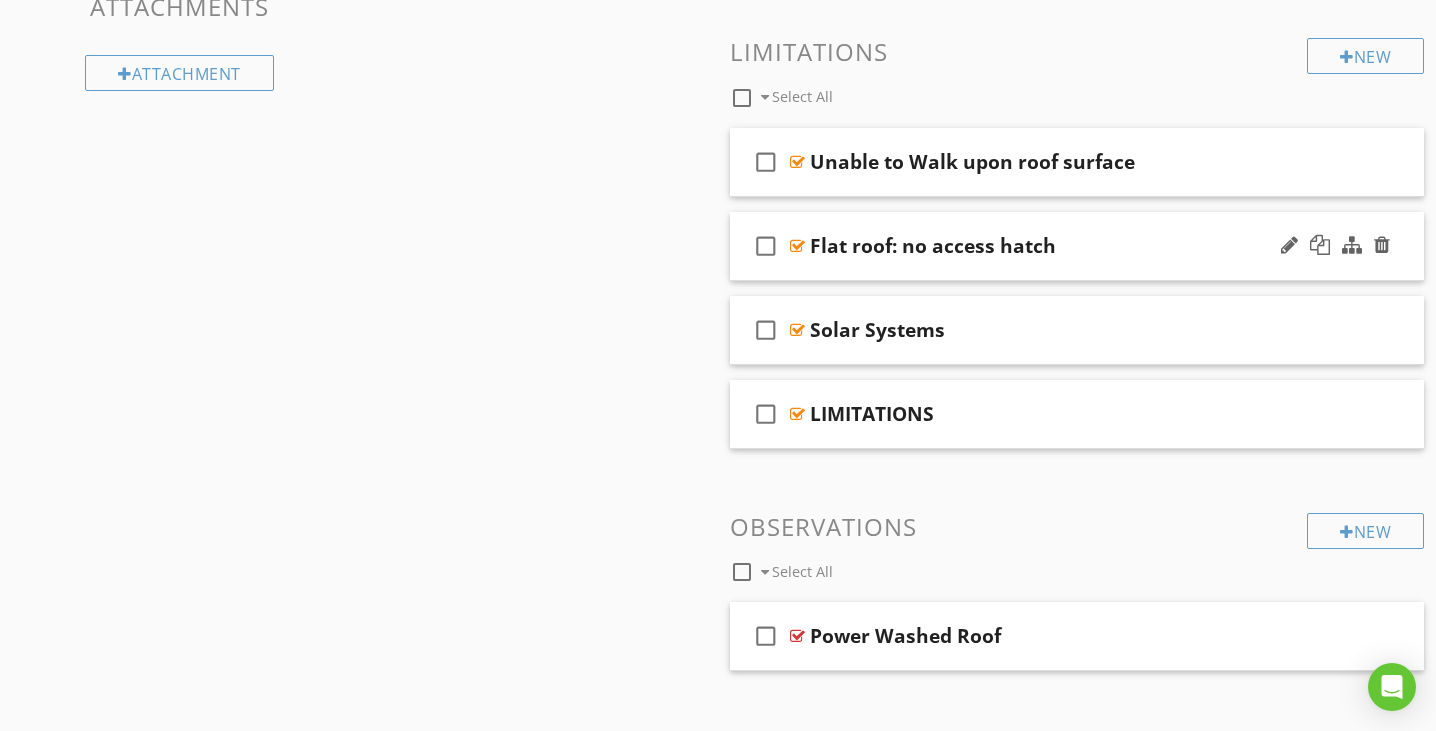 scroll, scrollTop: 1434, scrollLeft: 0, axis: vertical 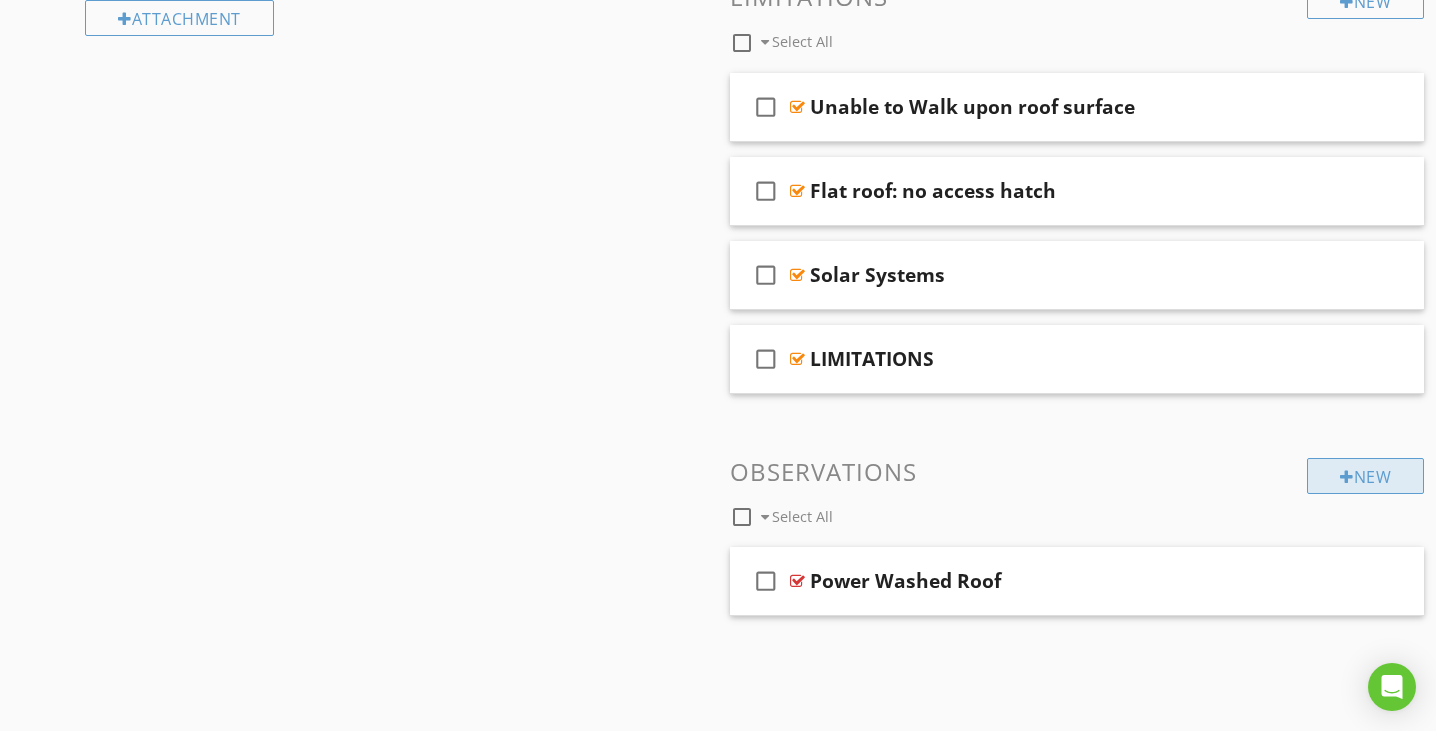 click on "New" at bounding box center [1365, 476] 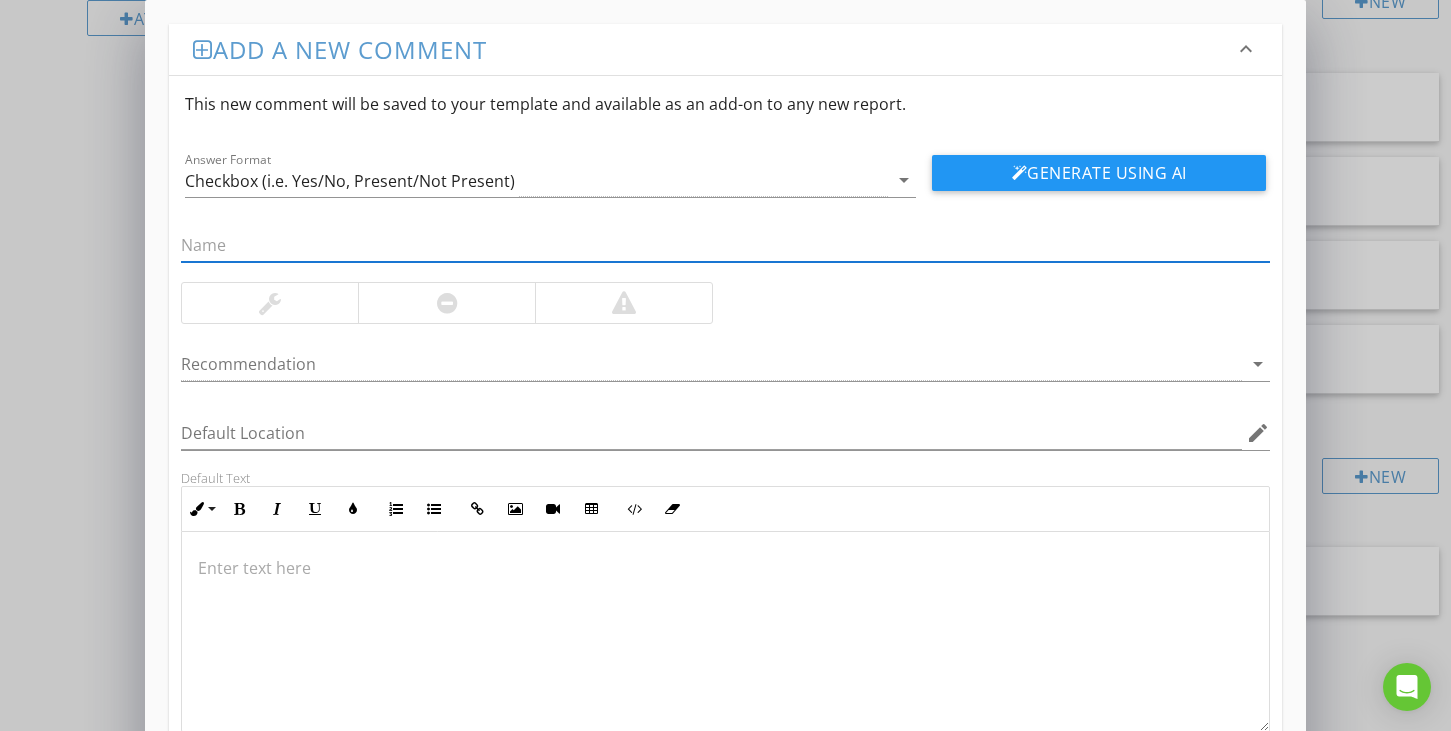 click at bounding box center [725, 245] 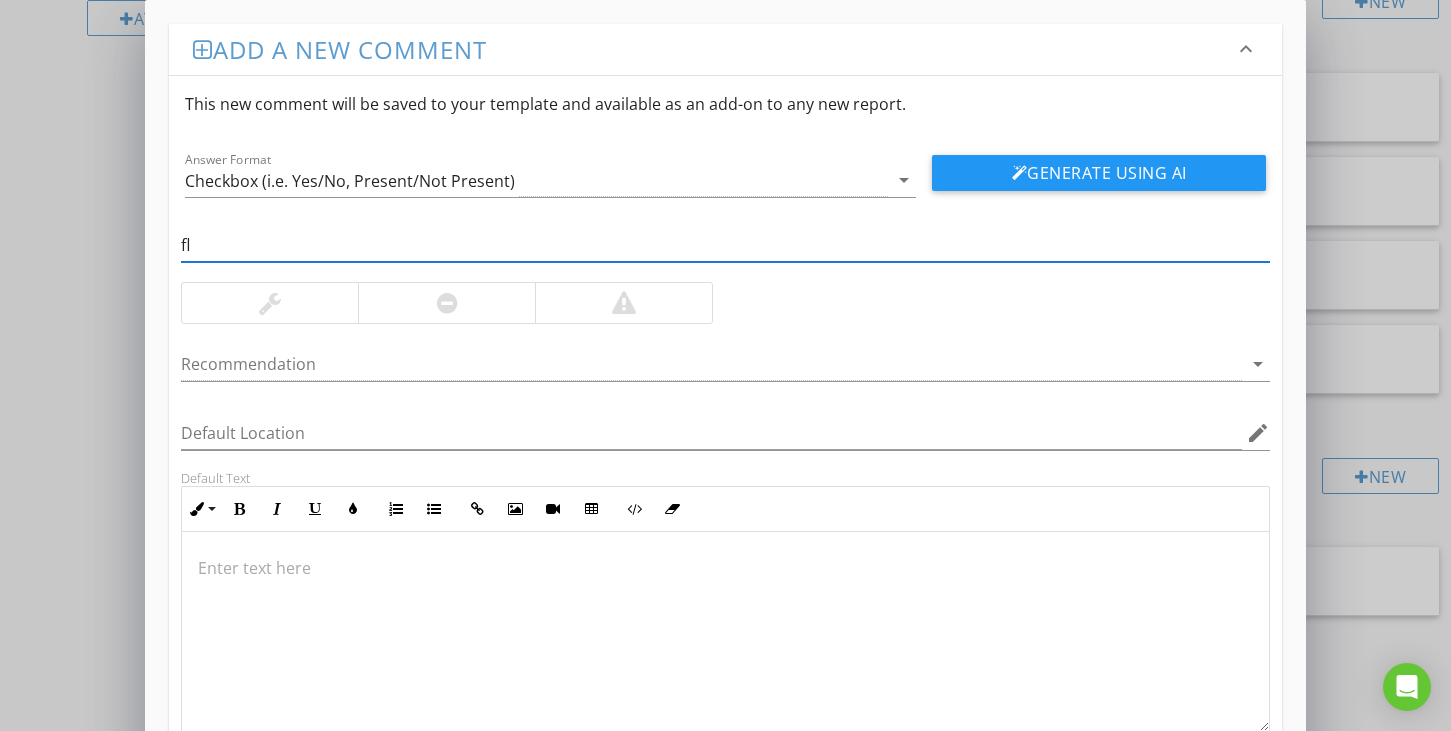 type on "f" 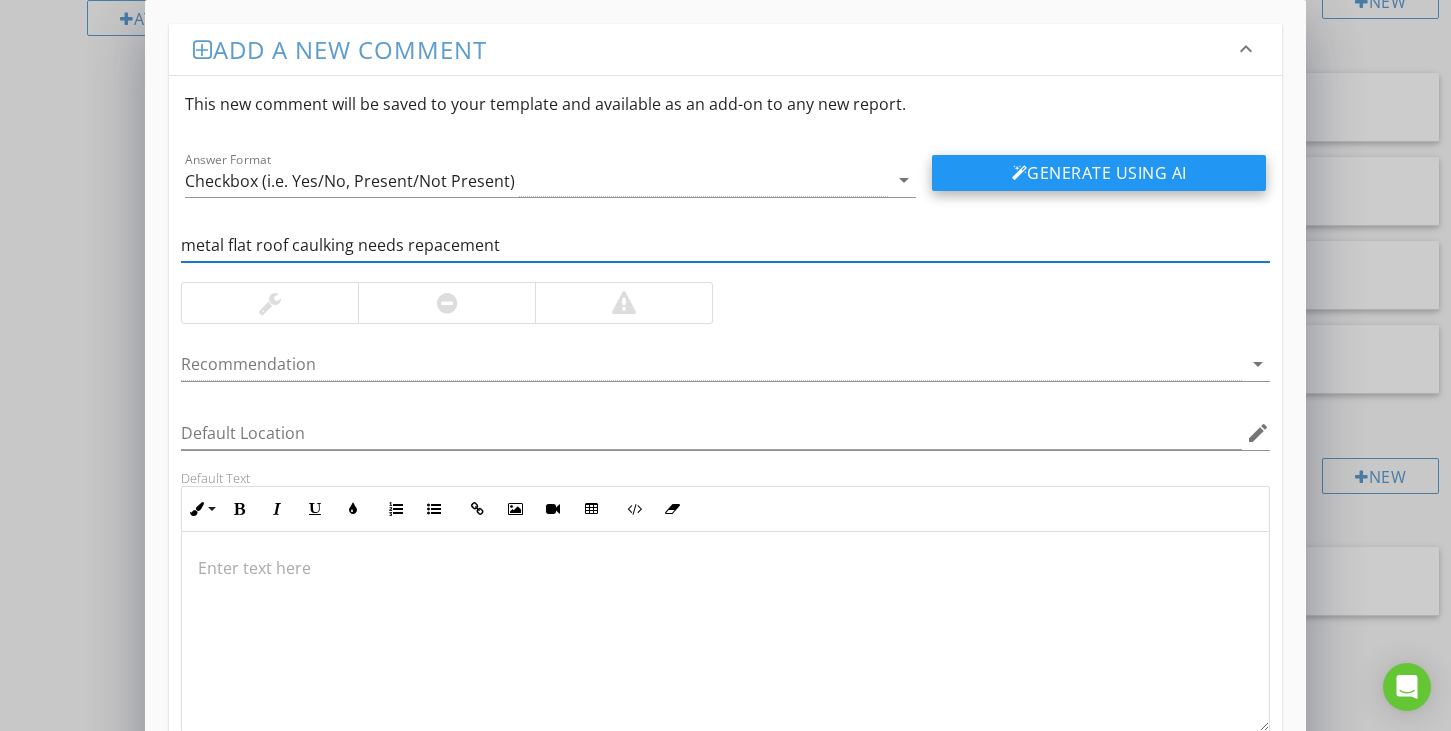 type on "metal flat roof caulking needs repacement" 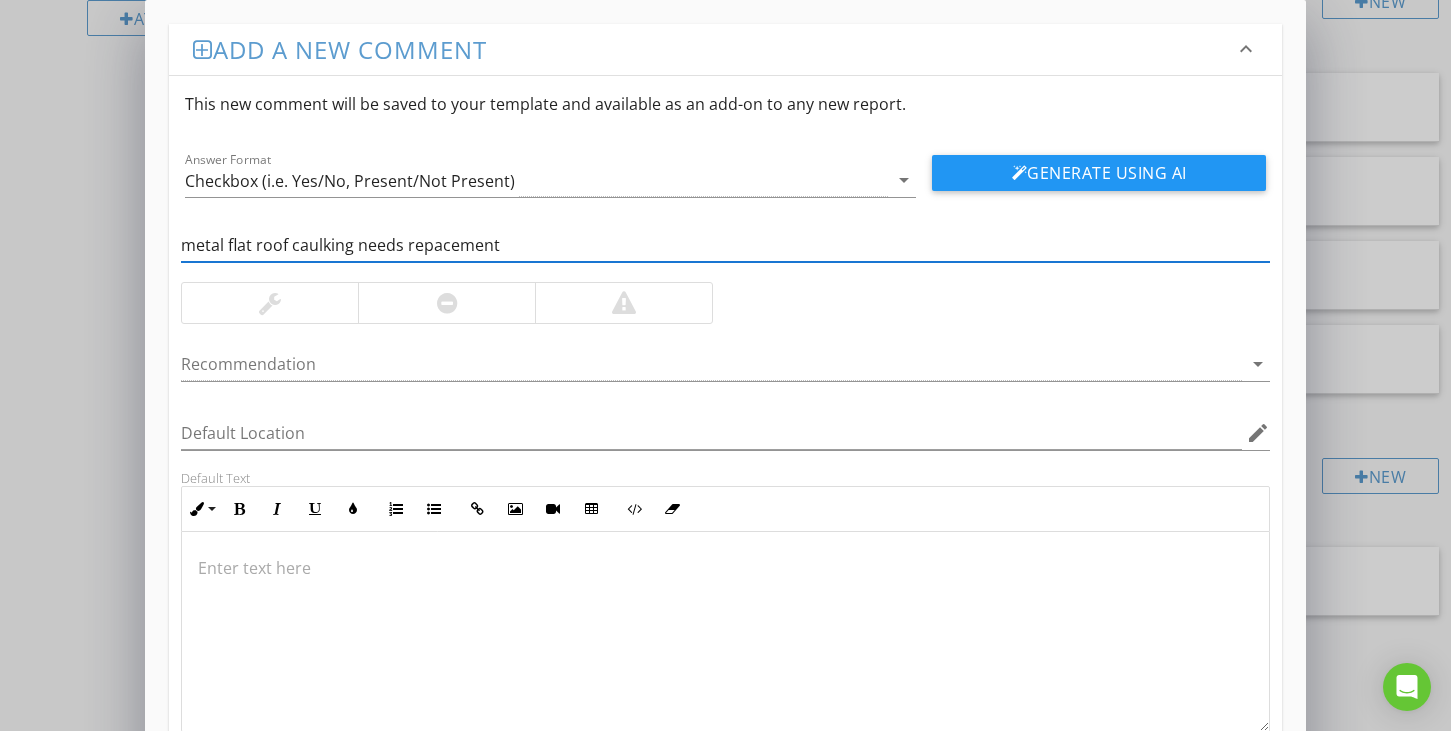 click on "Generate Using AI" at bounding box center (1099, 173) 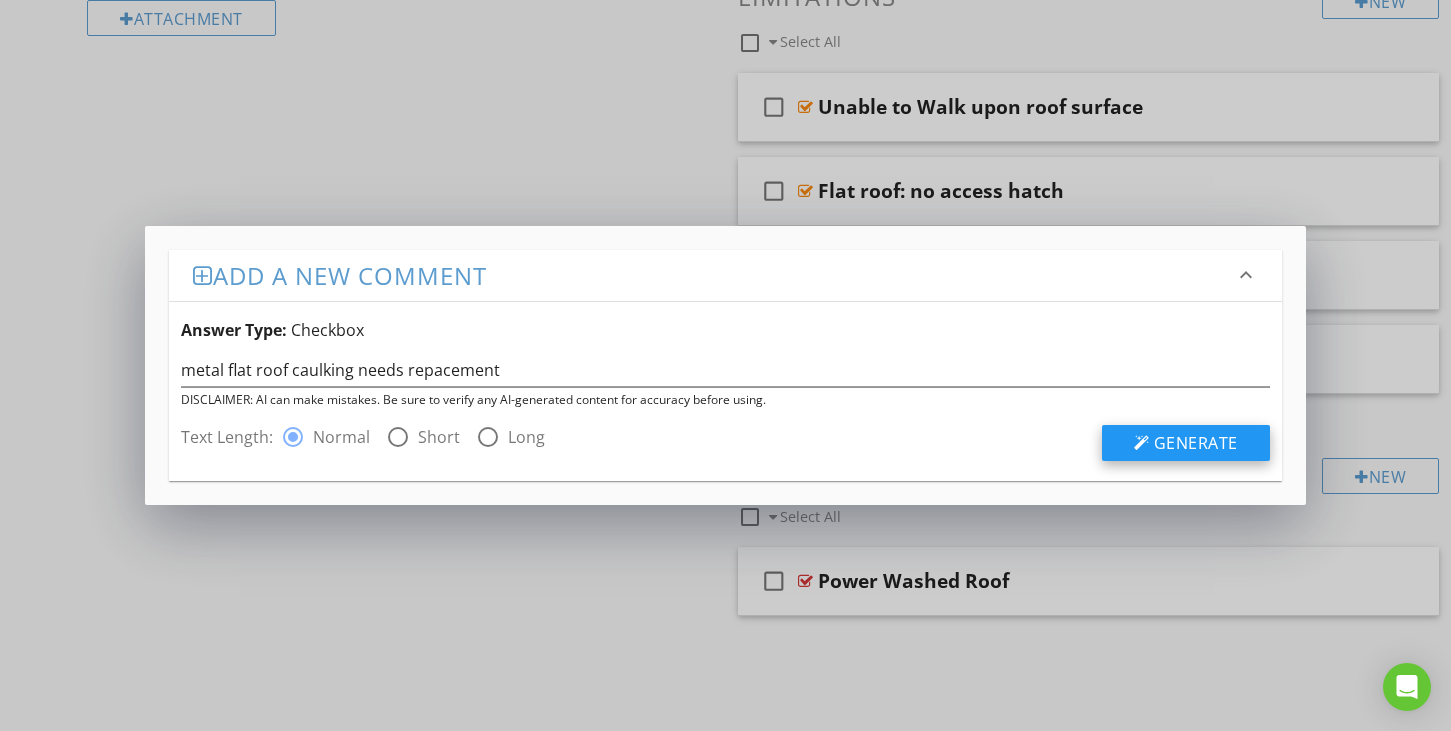 click on "Generate" at bounding box center [1196, 443] 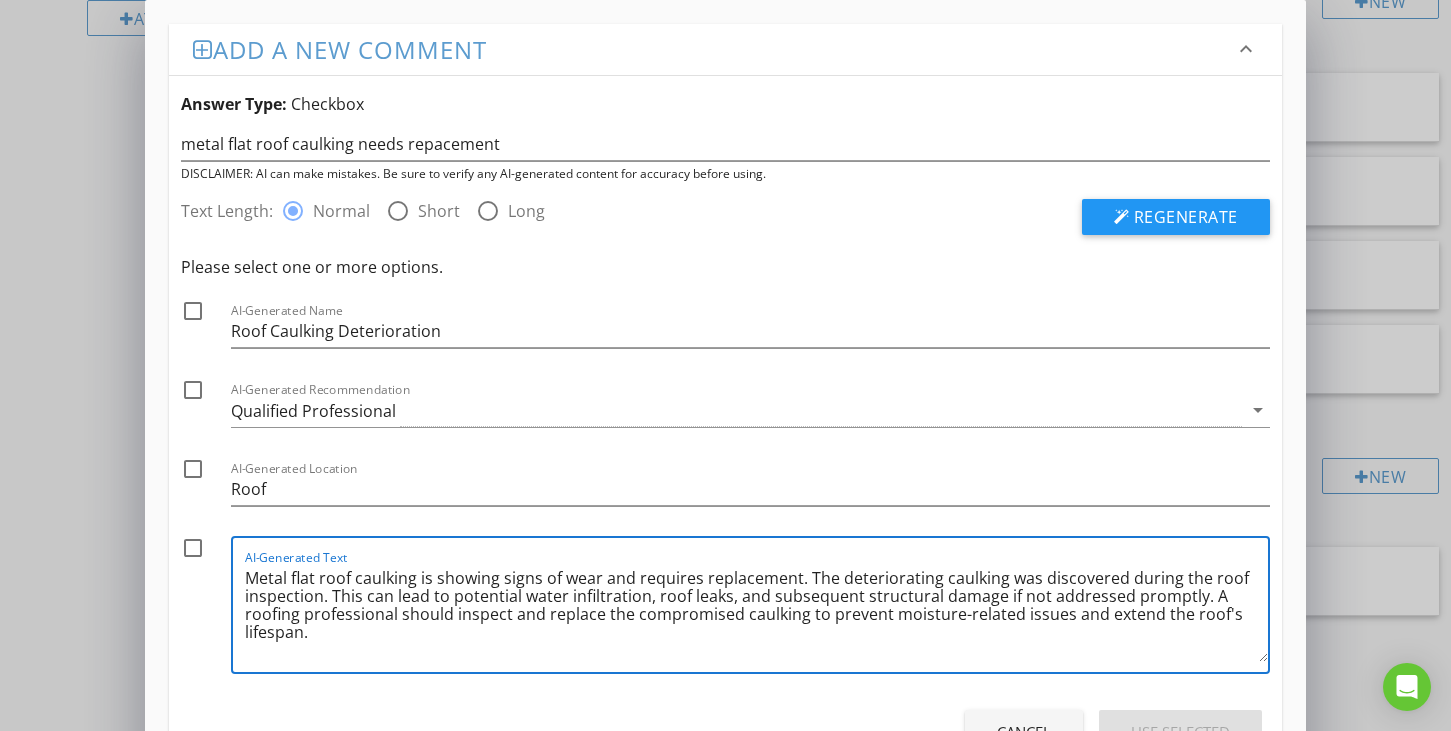 drag, startPoint x: 245, startPoint y: 578, endPoint x: 798, endPoint y: 576, distance: 553.0036 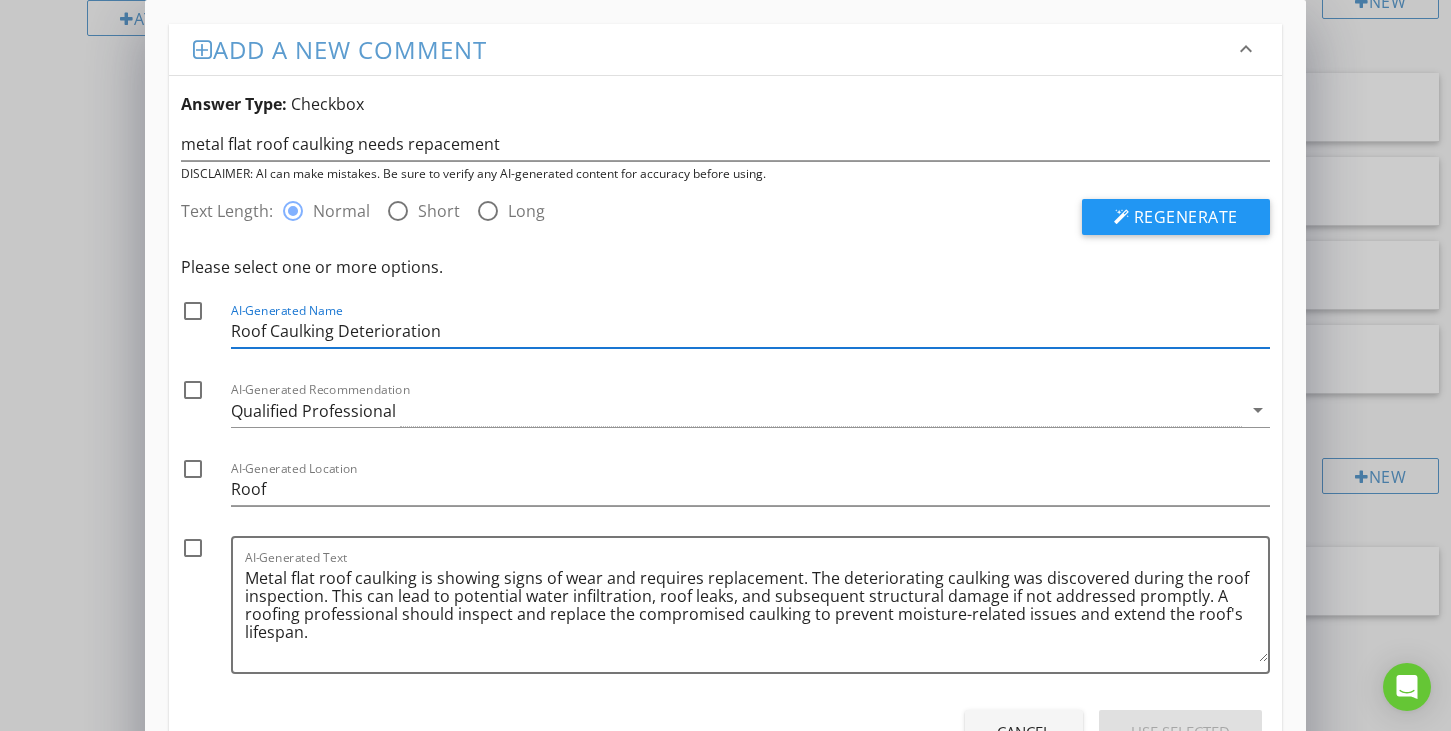 drag, startPoint x: 439, startPoint y: 331, endPoint x: 238, endPoint y: 342, distance: 201.30077 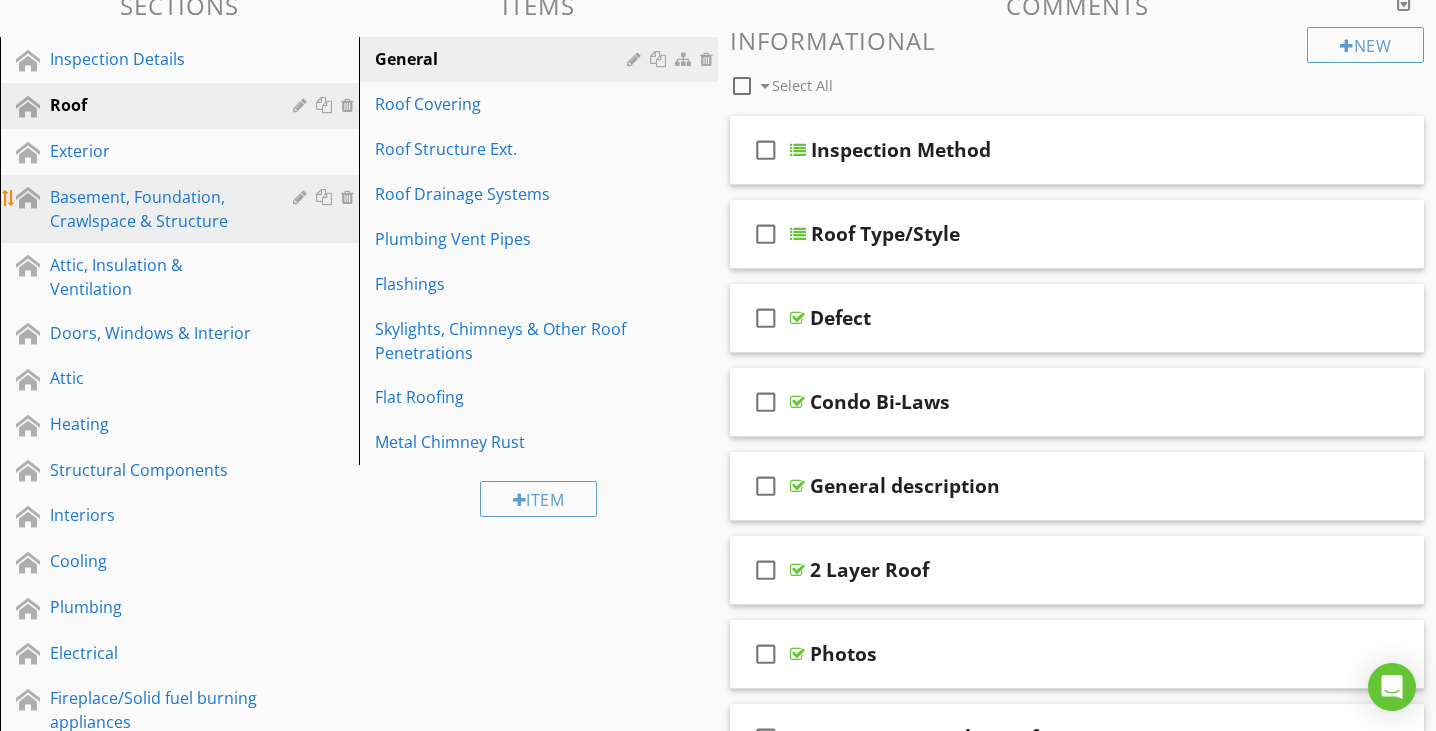 scroll, scrollTop: 242, scrollLeft: 0, axis: vertical 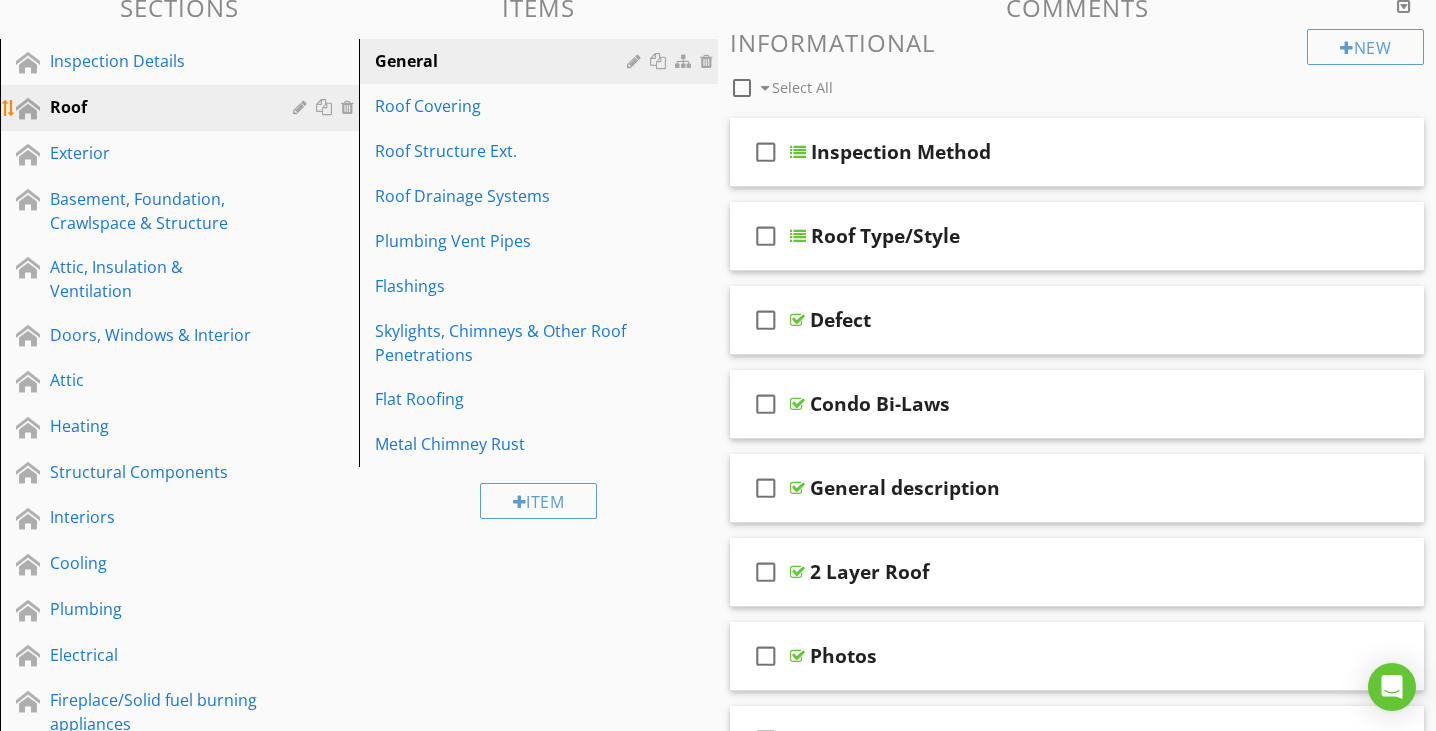 click on "Roof" at bounding box center [157, 107] 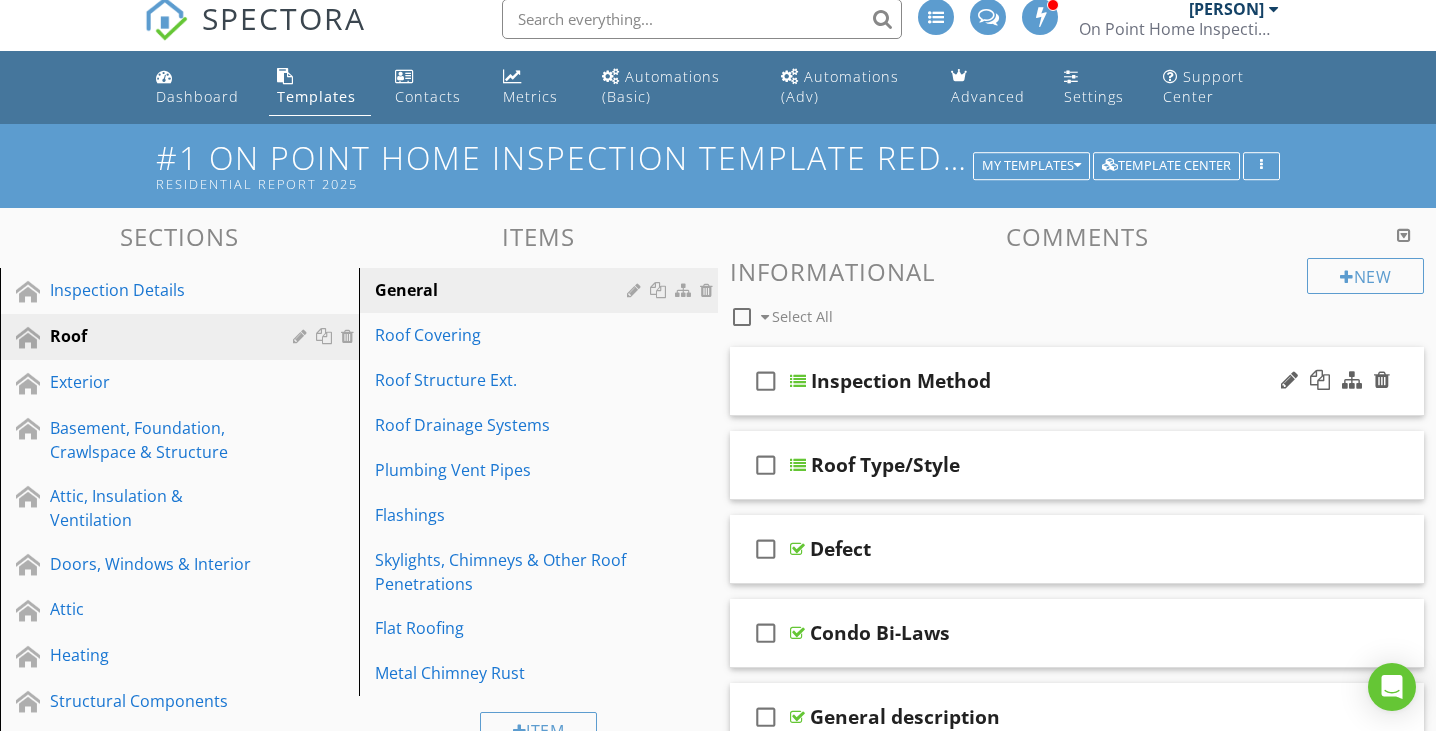 scroll, scrollTop: 0, scrollLeft: 0, axis: both 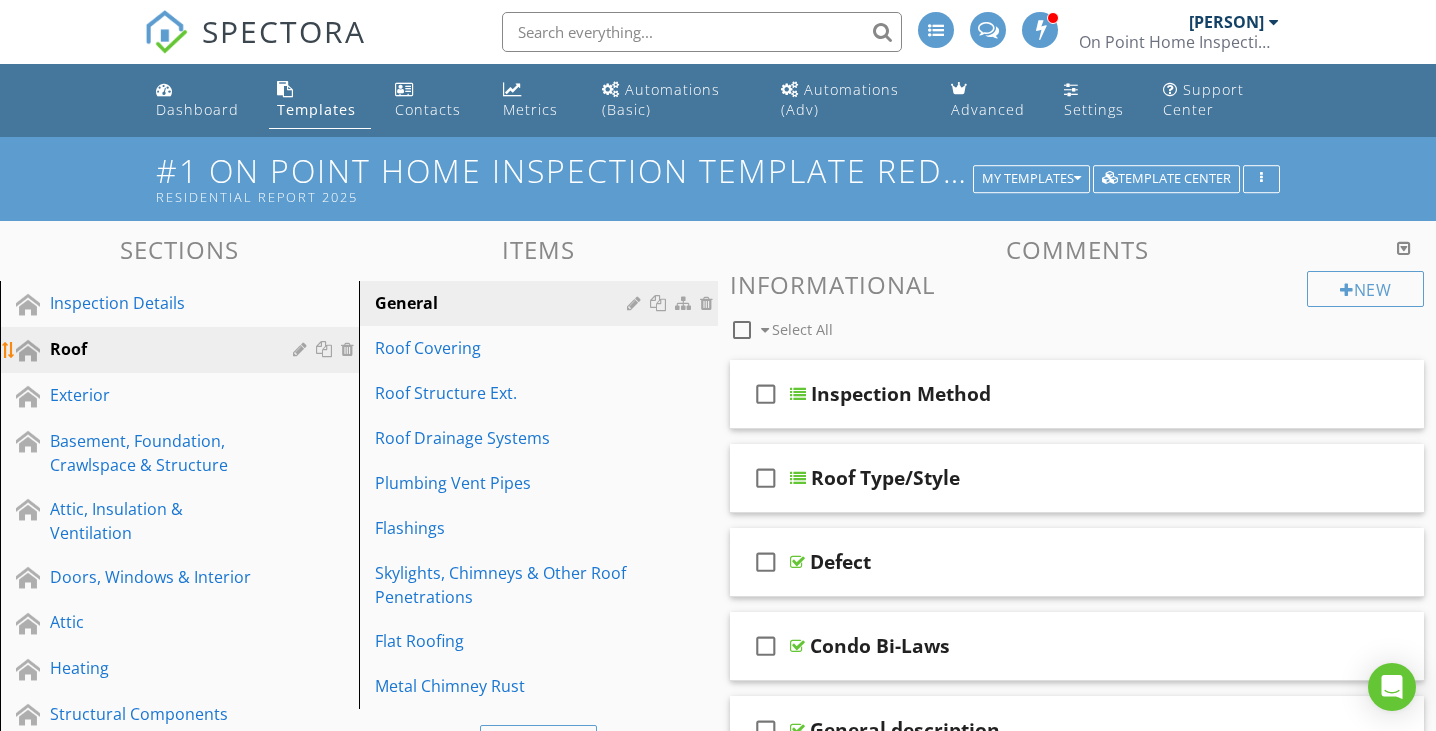 click on "Roof" at bounding box center (157, 349) 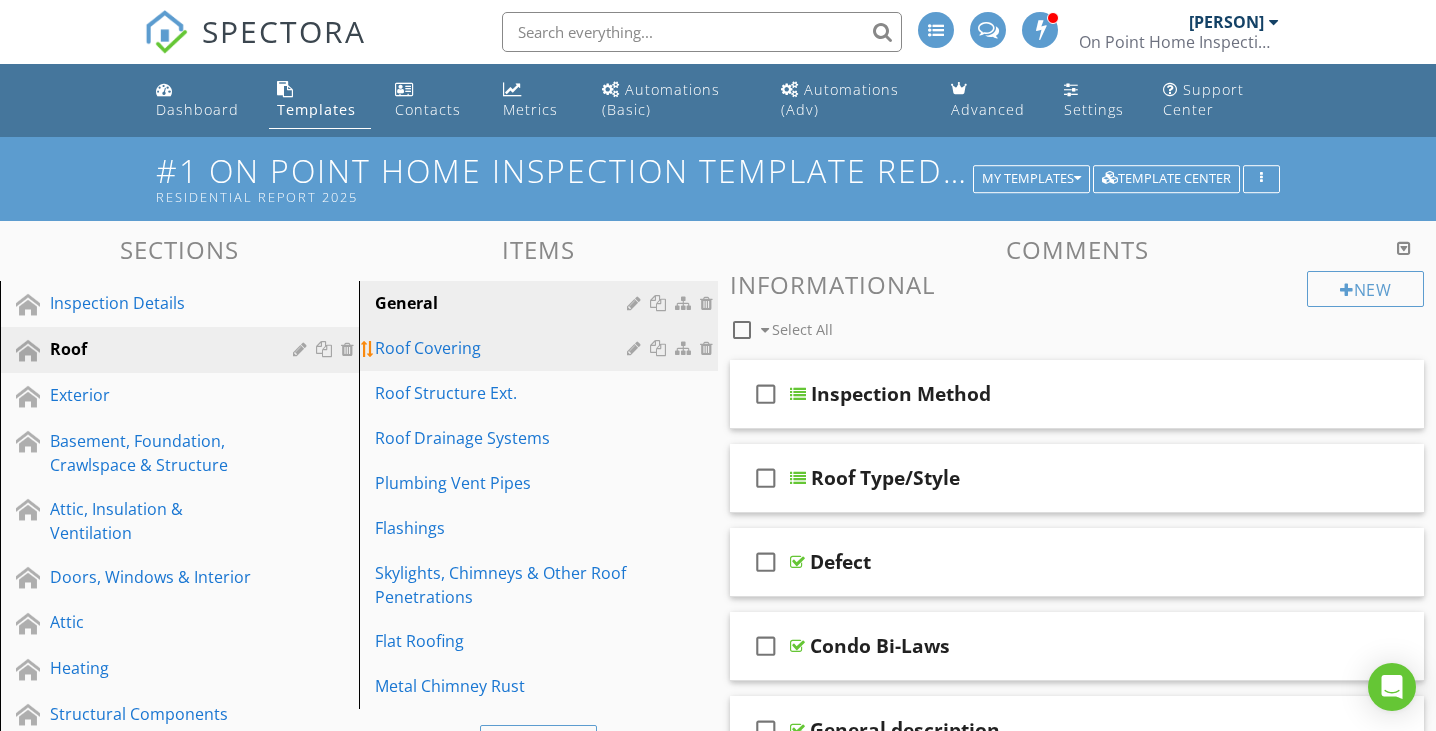 click on "Roof Covering" at bounding box center (504, 348) 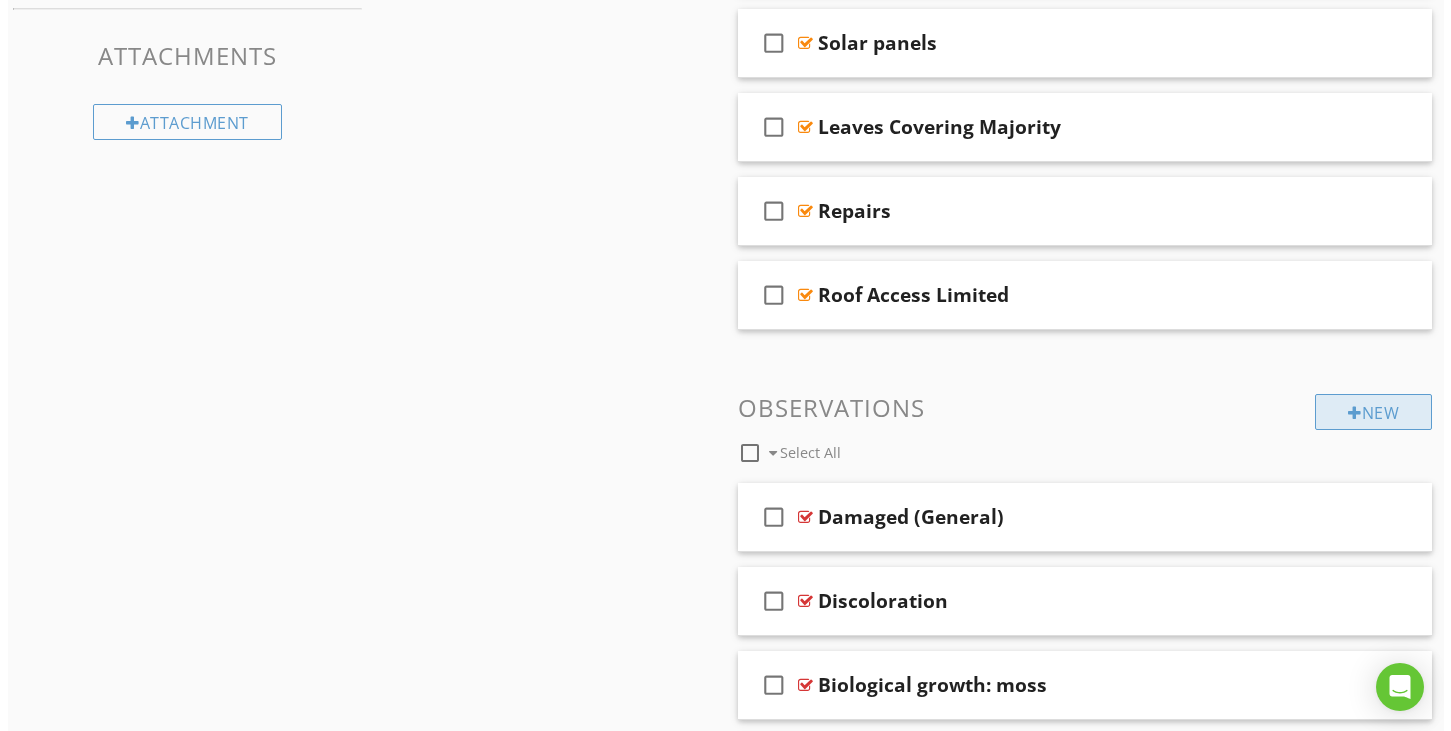 scroll, scrollTop: 1331, scrollLeft: 0, axis: vertical 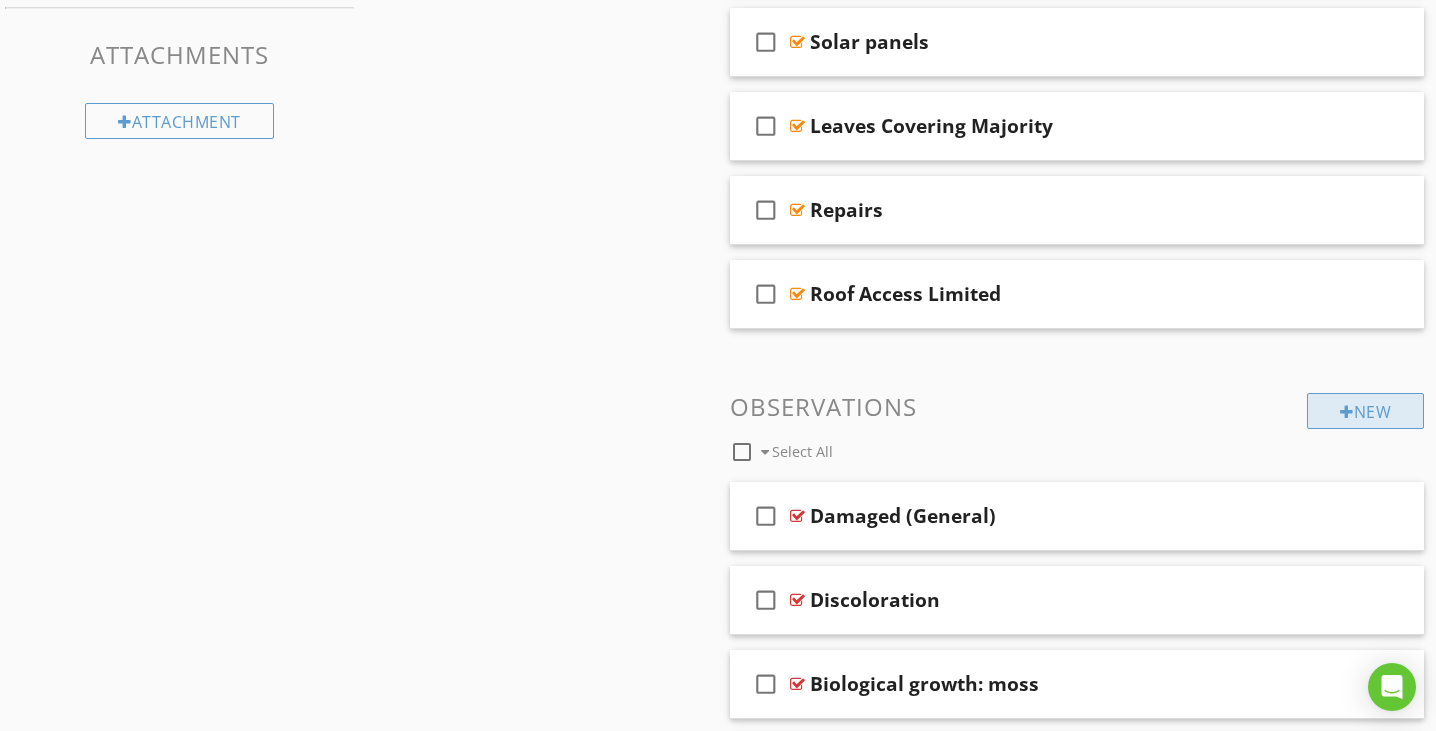 click on "New" at bounding box center [1365, 411] 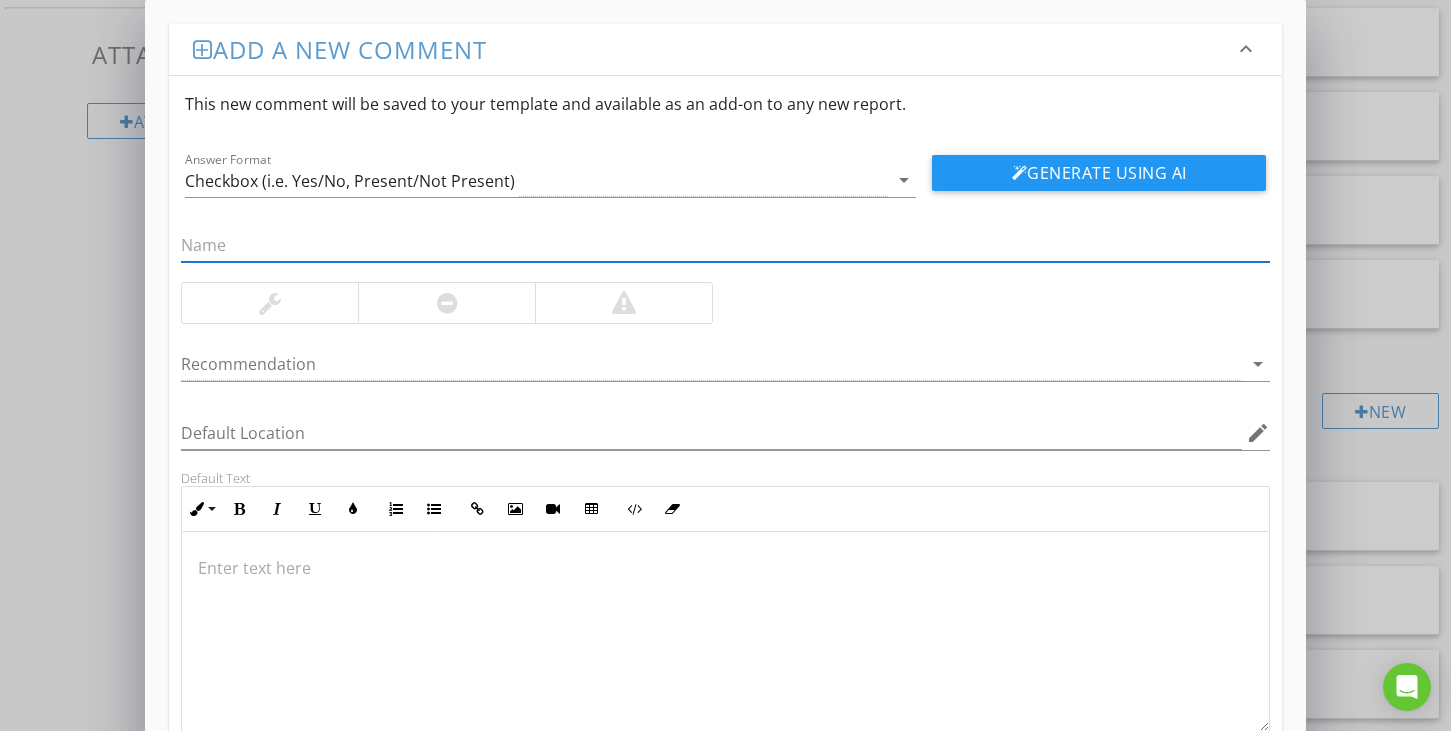 click at bounding box center [725, 245] 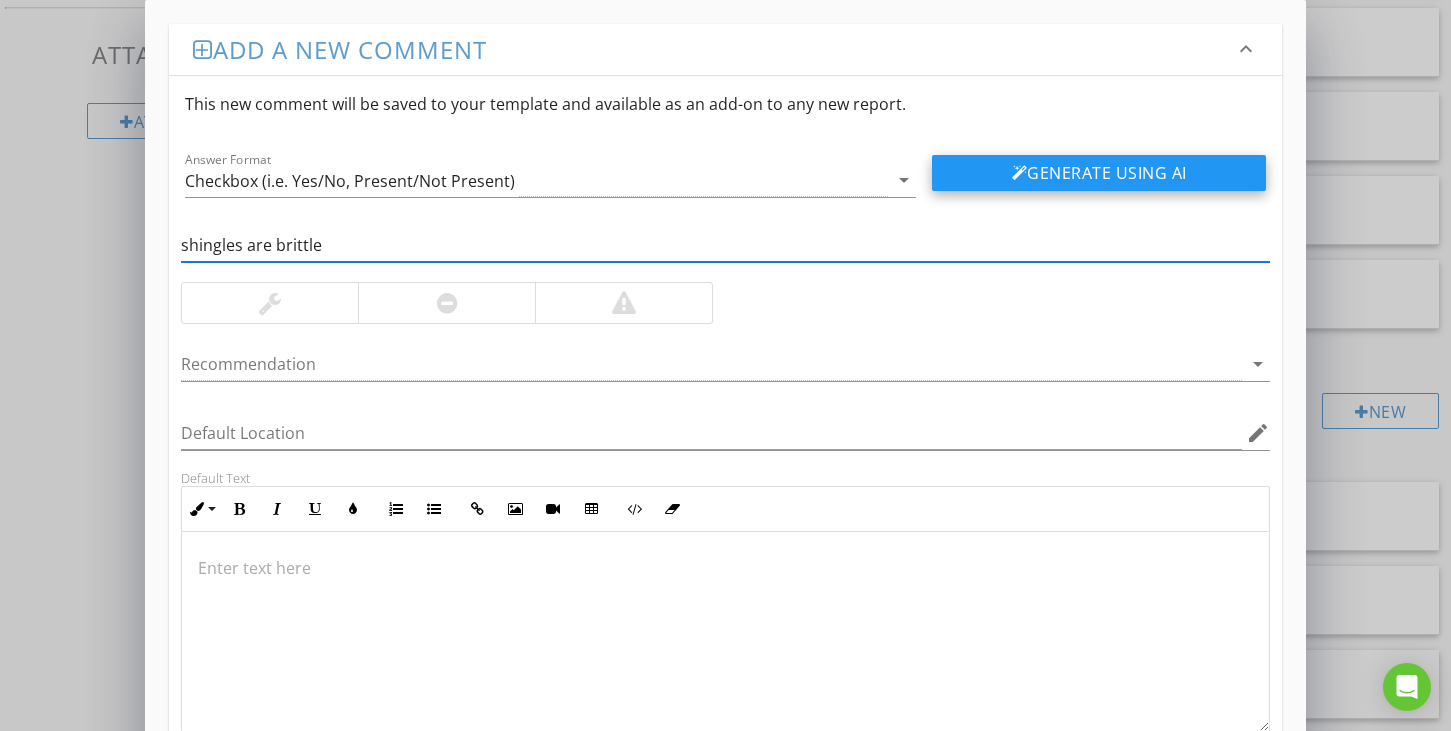 type on "shingles are brittle" 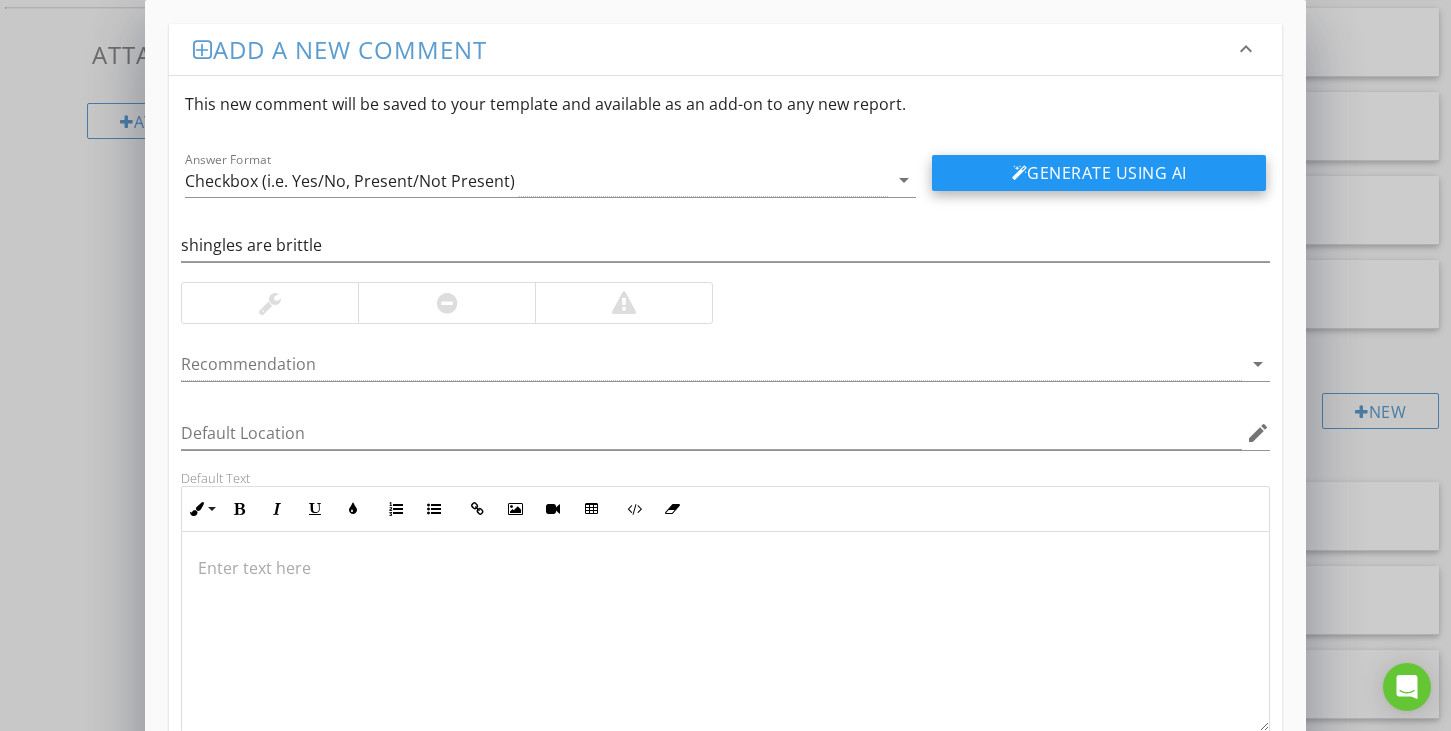 click on "Generate Using AI" at bounding box center (1099, 173) 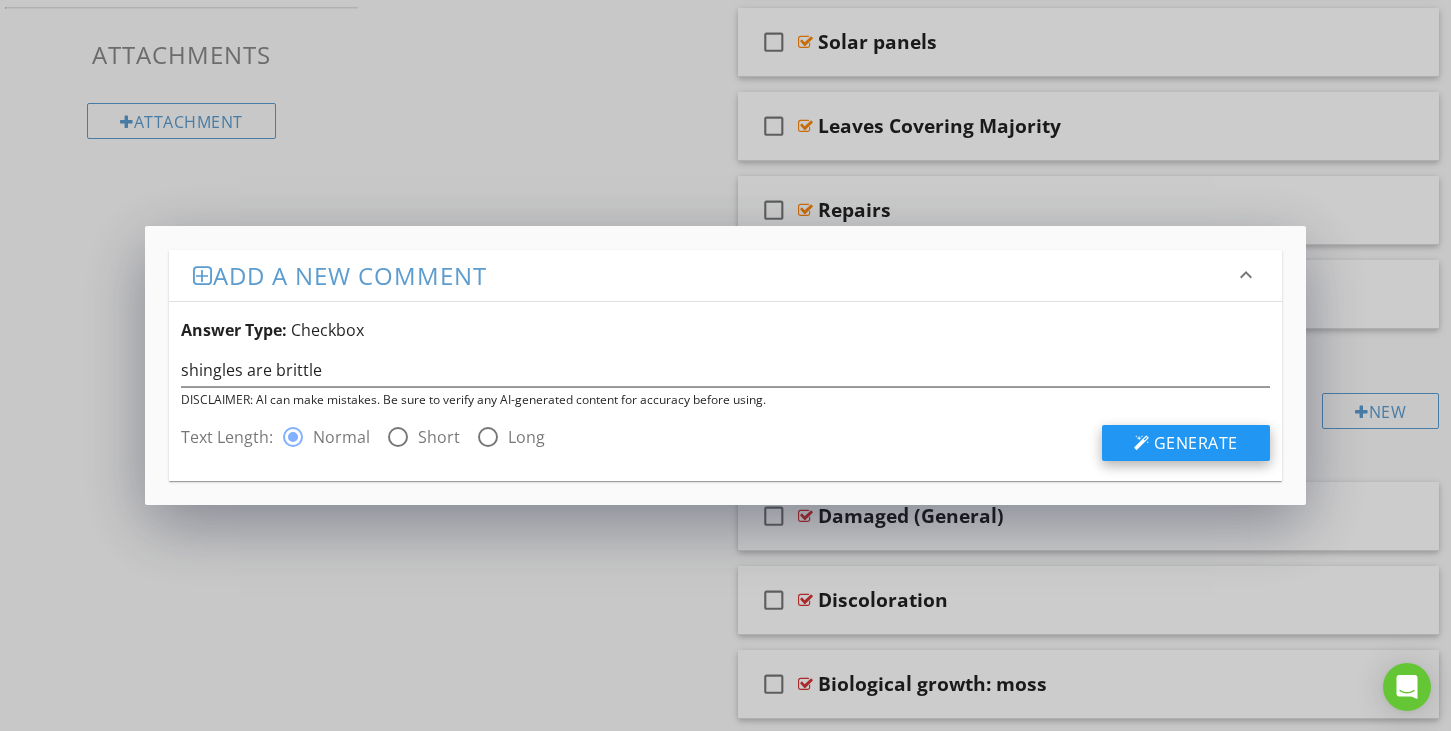 click on "Generate" at bounding box center [1196, 443] 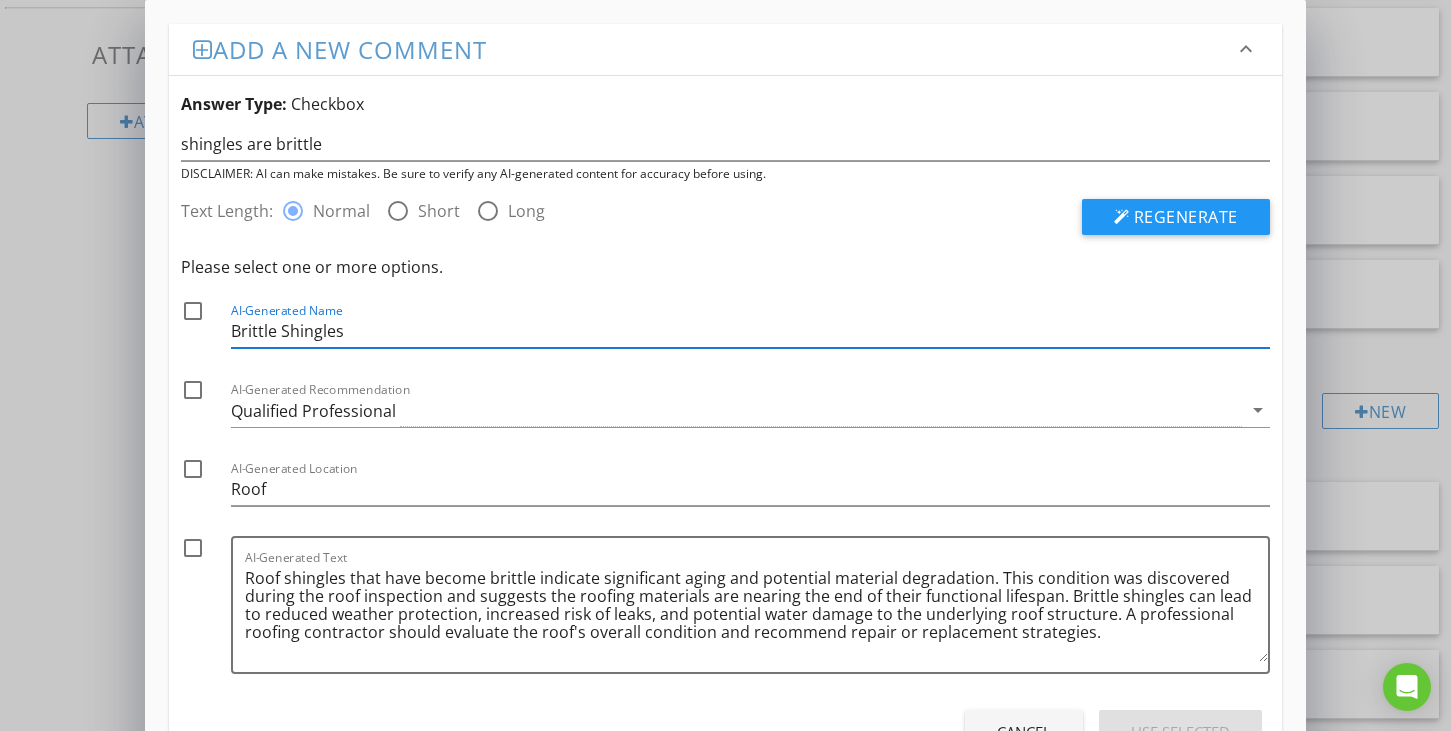 drag, startPoint x: 350, startPoint y: 330, endPoint x: 207, endPoint y: 347, distance: 144.00694 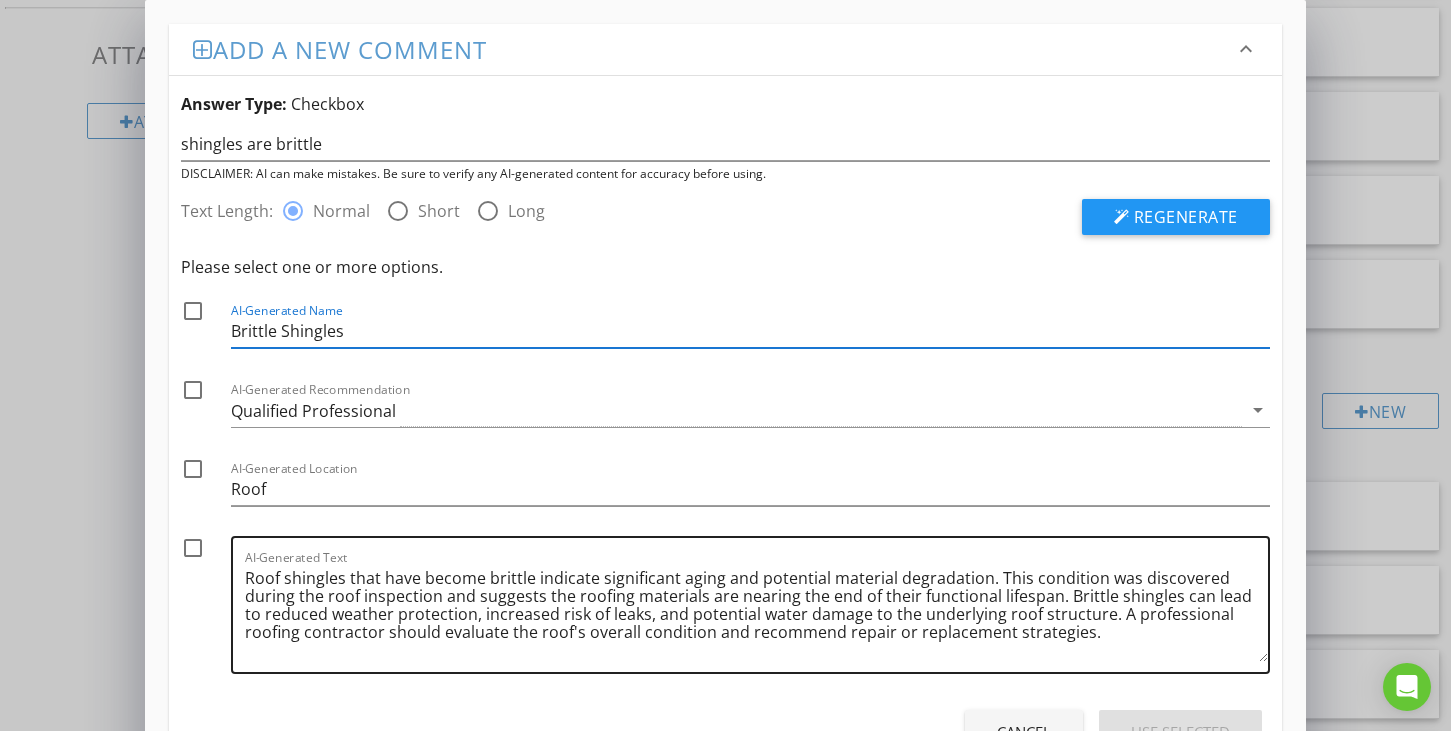 drag, startPoint x: 245, startPoint y: 573, endPoint x: 394, endPoint y: 575, distance: 149.01343 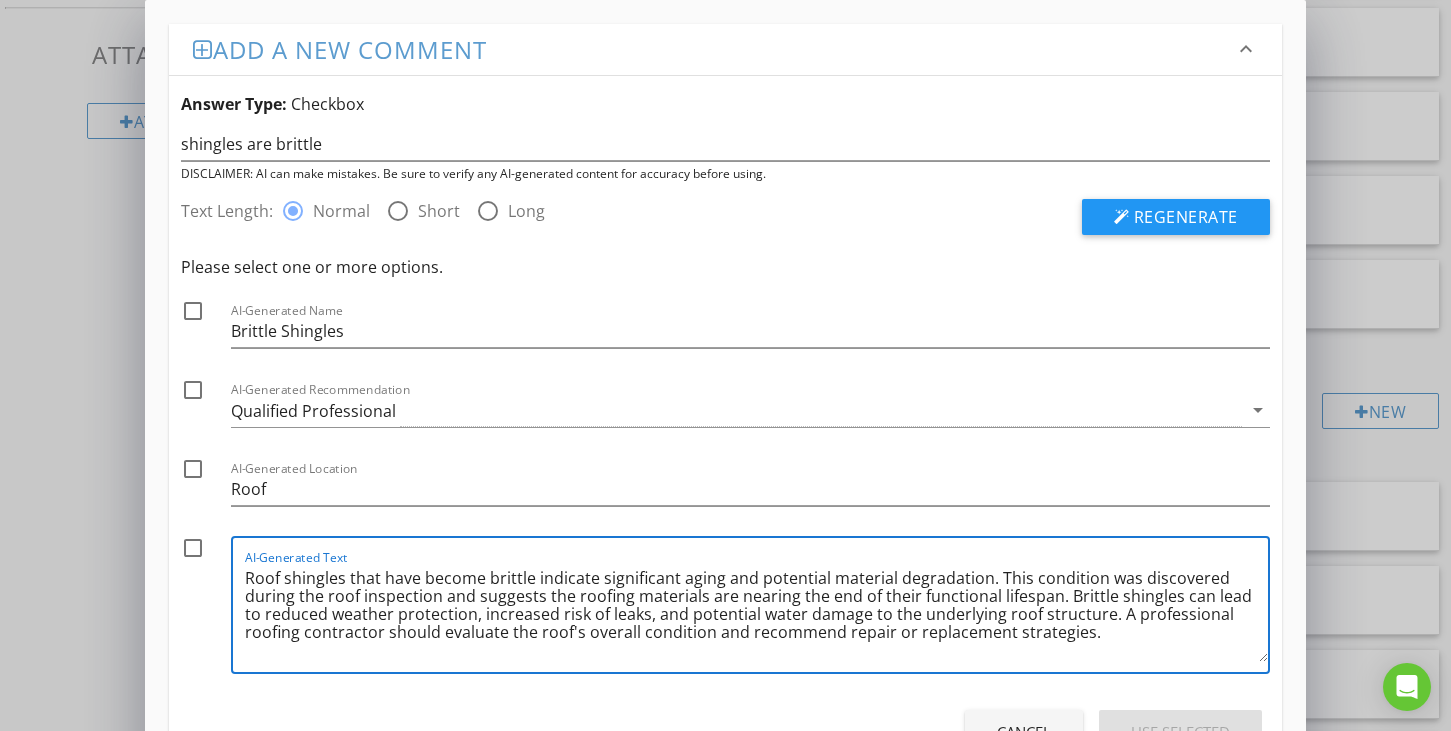 drag, startPoint x: 984, startPoint y: 578, endPoint x: 237, endPoint y: 574, distance: 747.0107 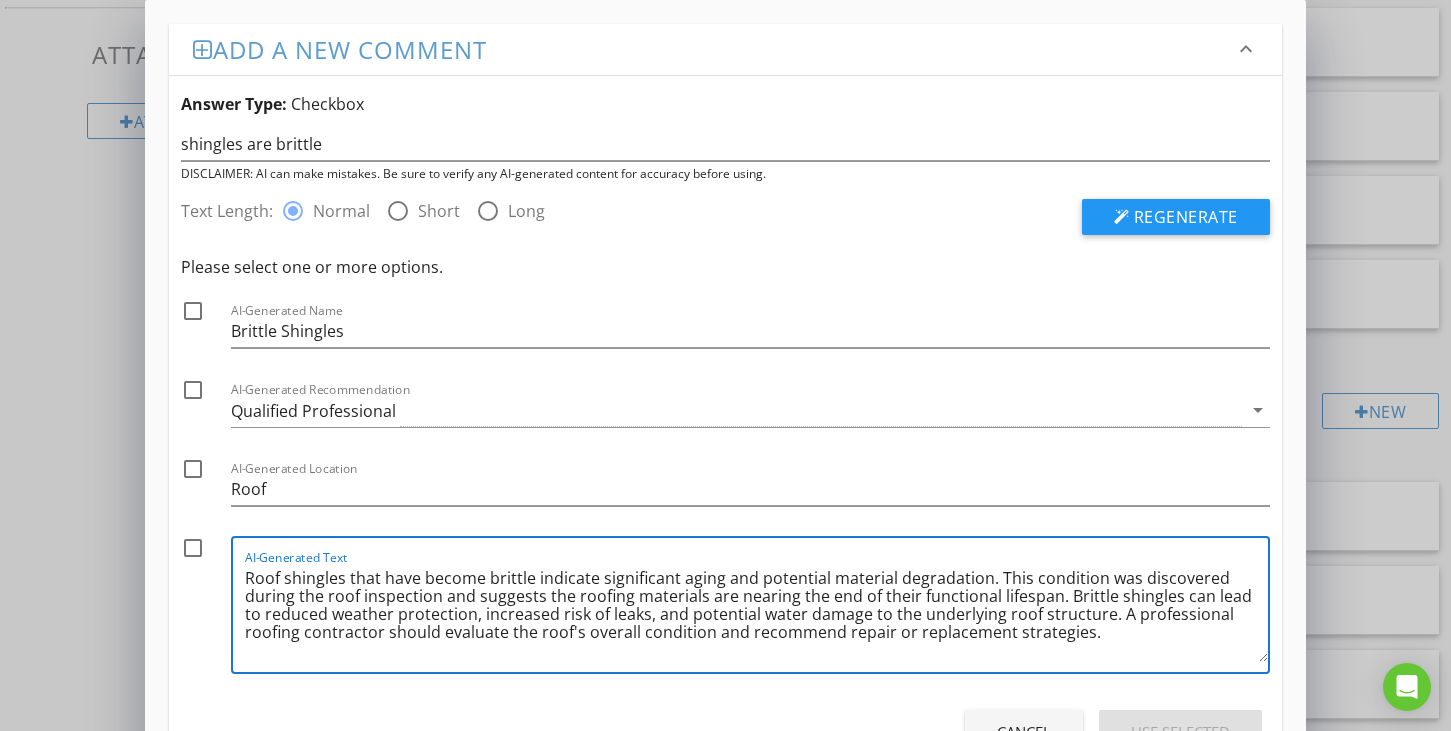 drag, startPoint x: 544, startPoint y: 596, endPoint x: 1157, endPoint y: 630, distance: 613.9422 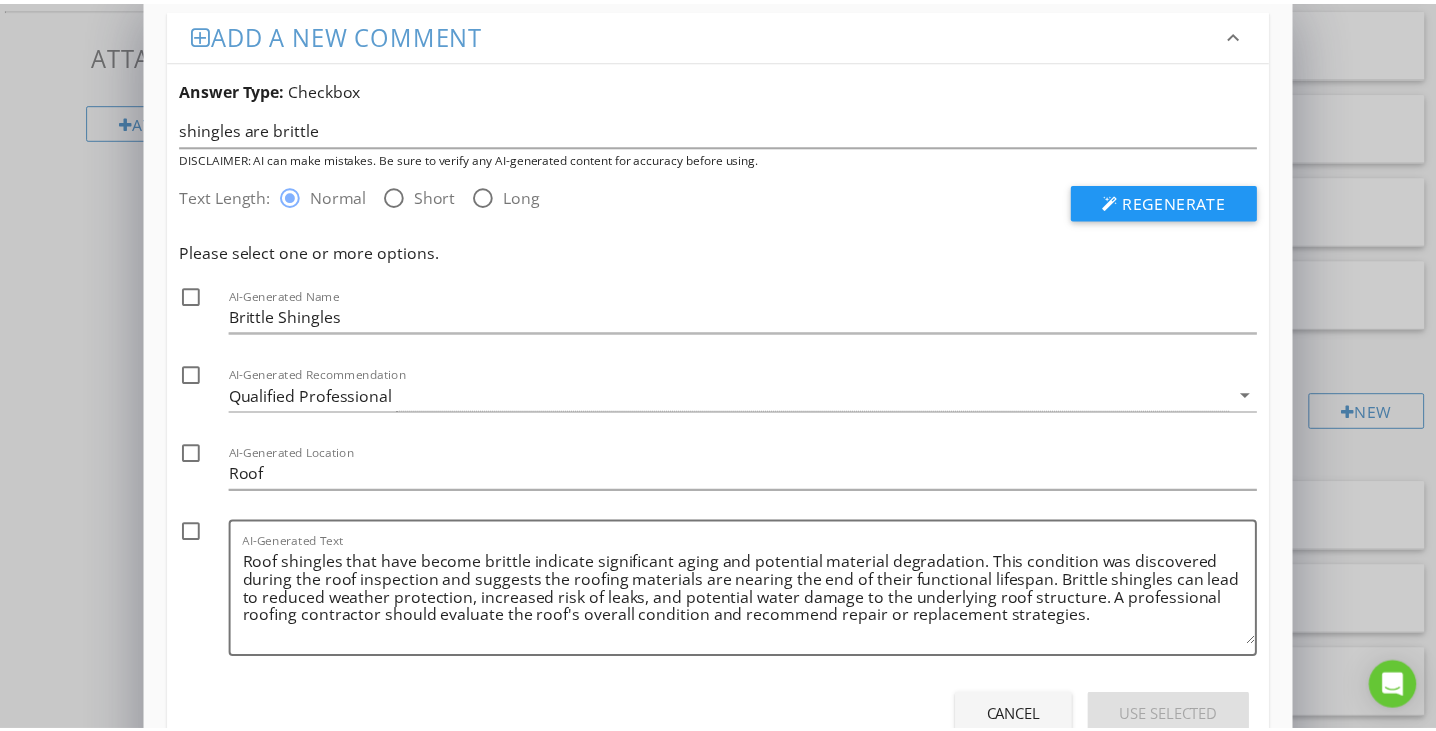 scroll, scrollTop: 16, scrollLeft: 0, axis: vertical 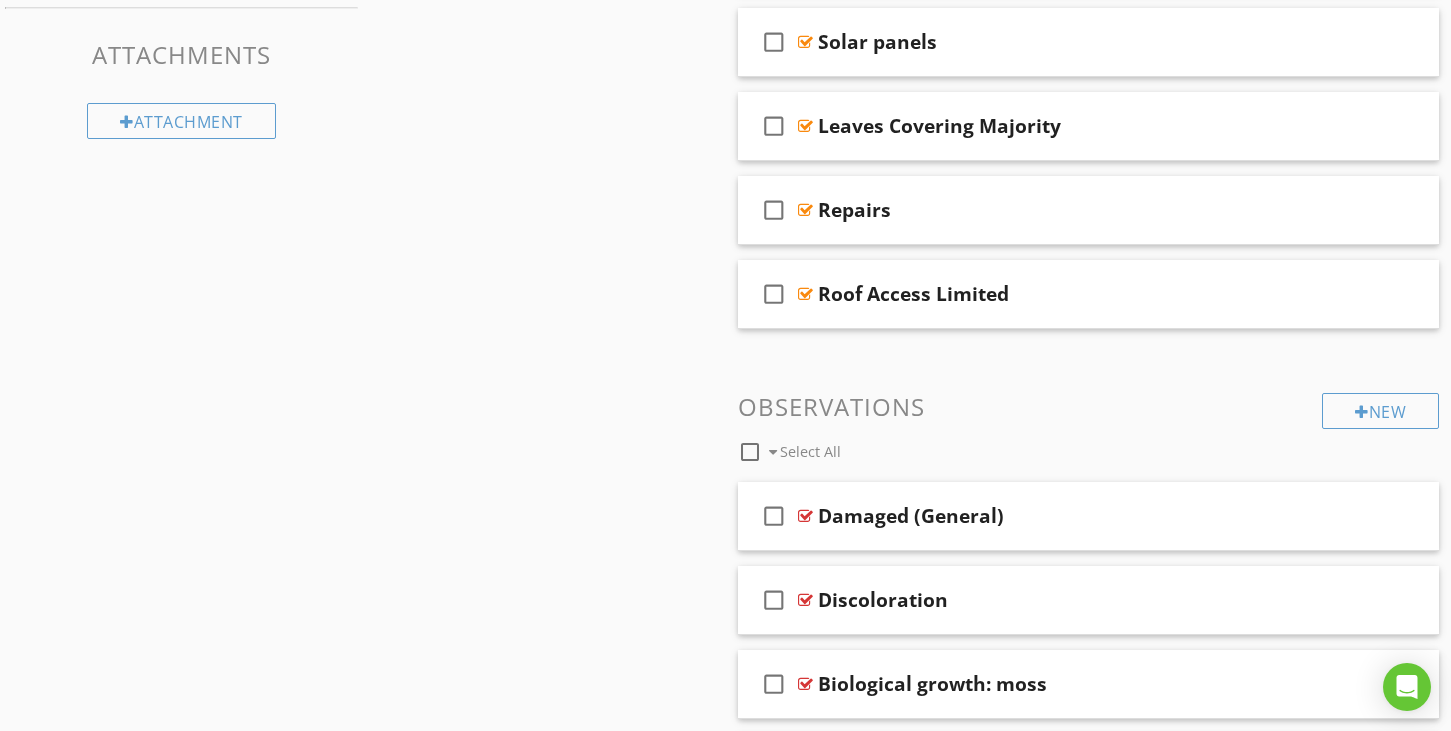 click at bounding box center (725, 365) 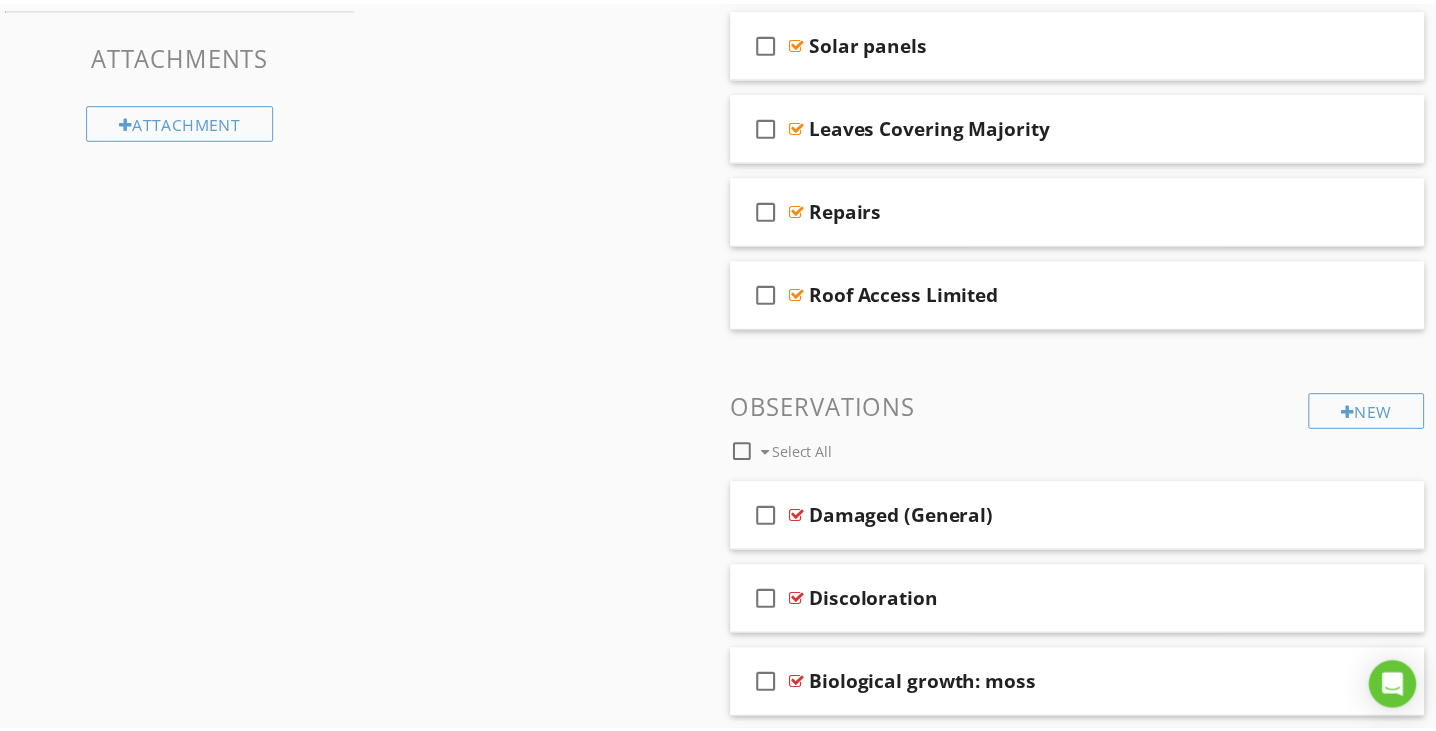 scroll, scrollTop: 0, scrollLeft: 0, axis: both 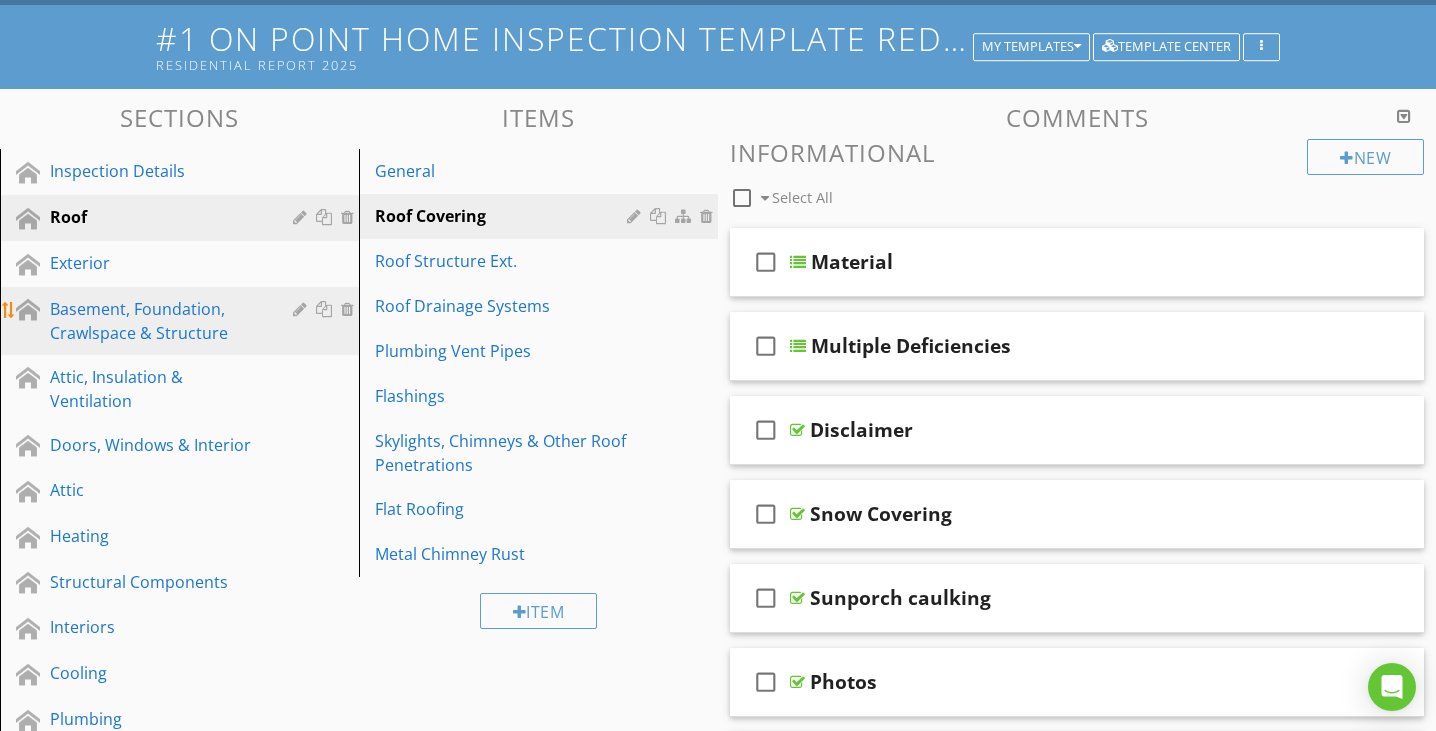 click on "Basement, Foundation, Crawlspace & Structure" at bounding box center [157, 321] 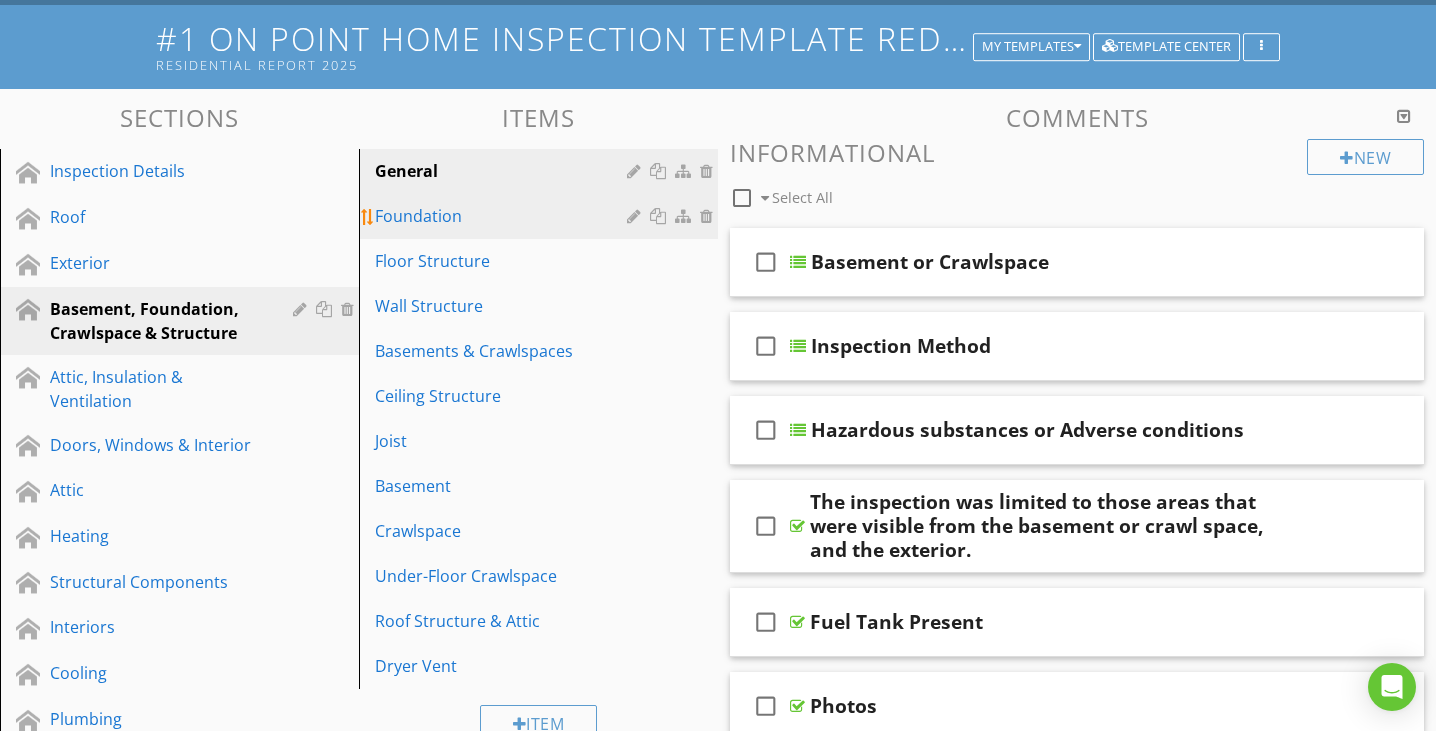 click on "Foundation" at bounding box center (504, 216) 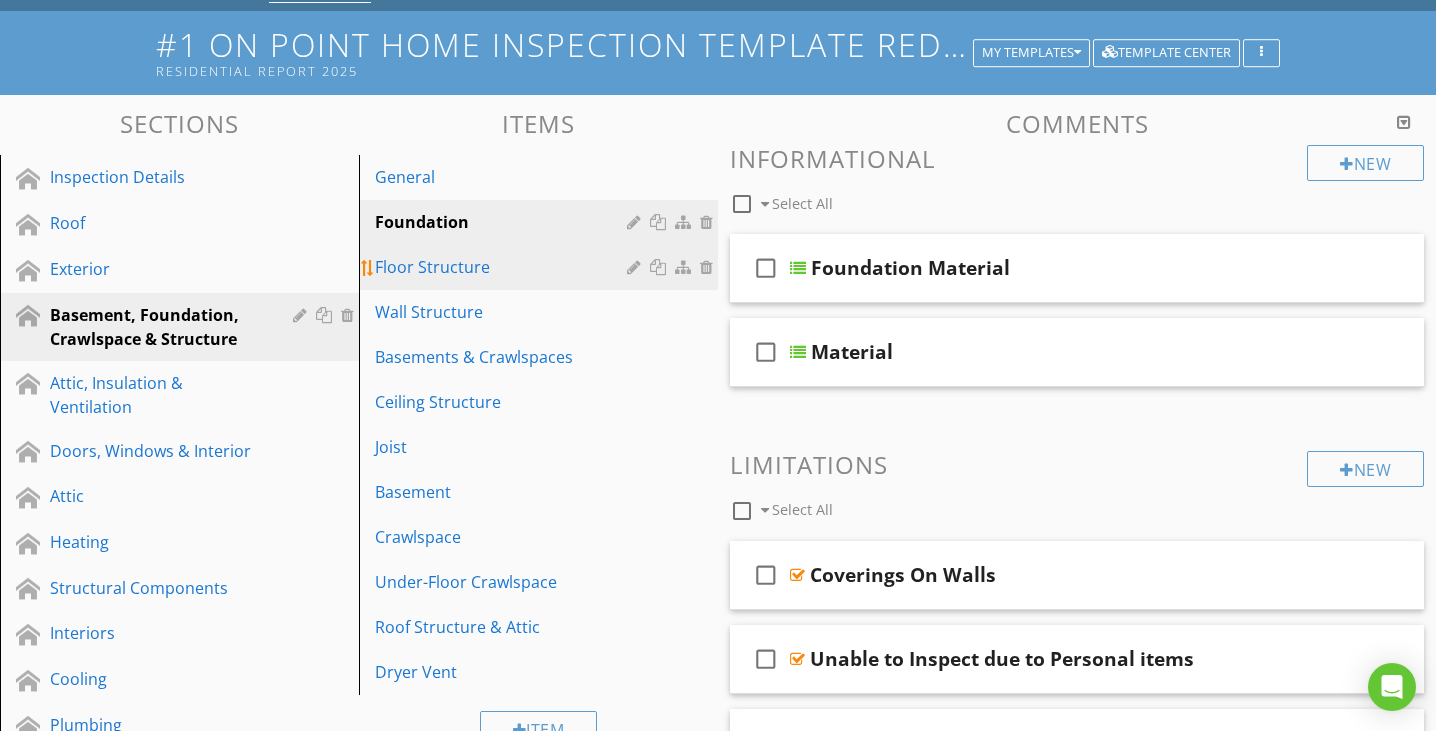 scroll, scrollTop: 124, scrollLeft: 0, axis: vertical 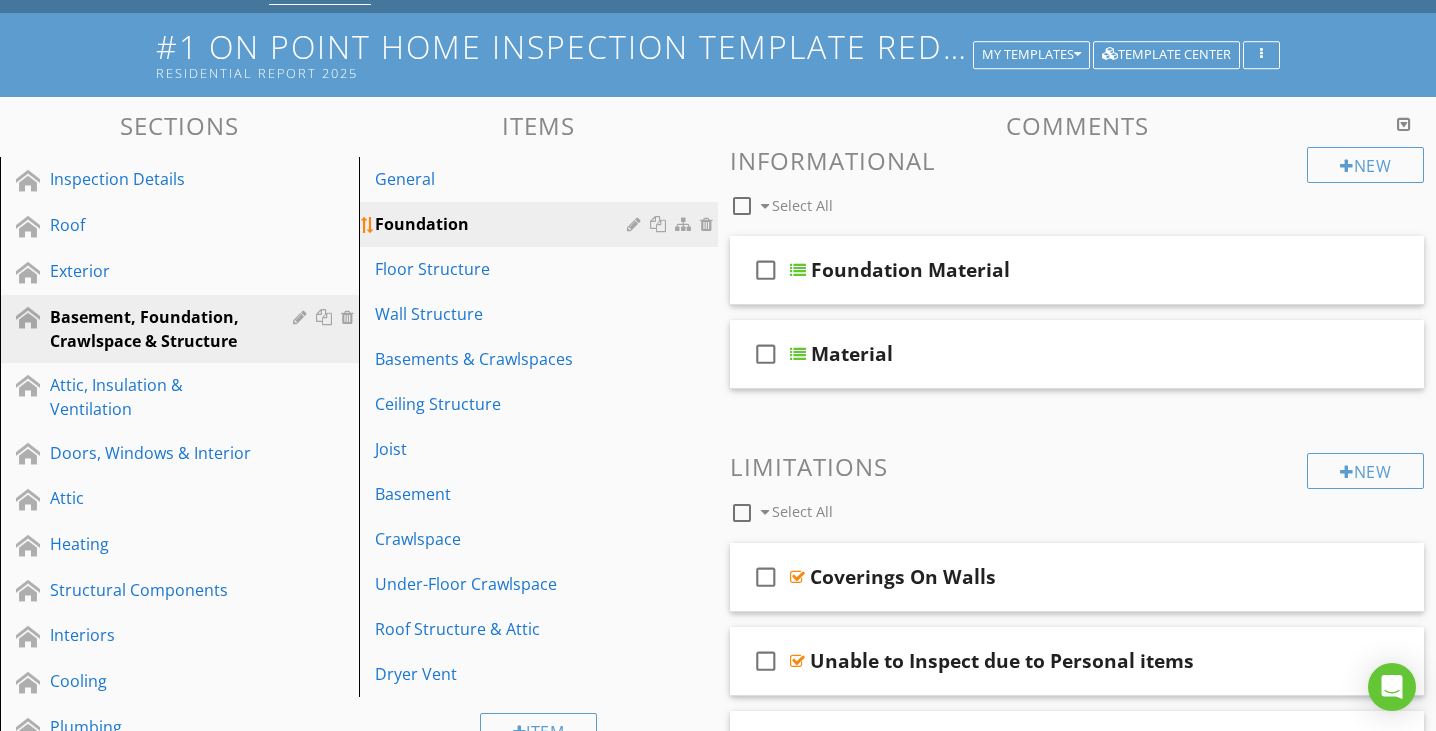 click on "Foundation" at bounding box center (504, 224) 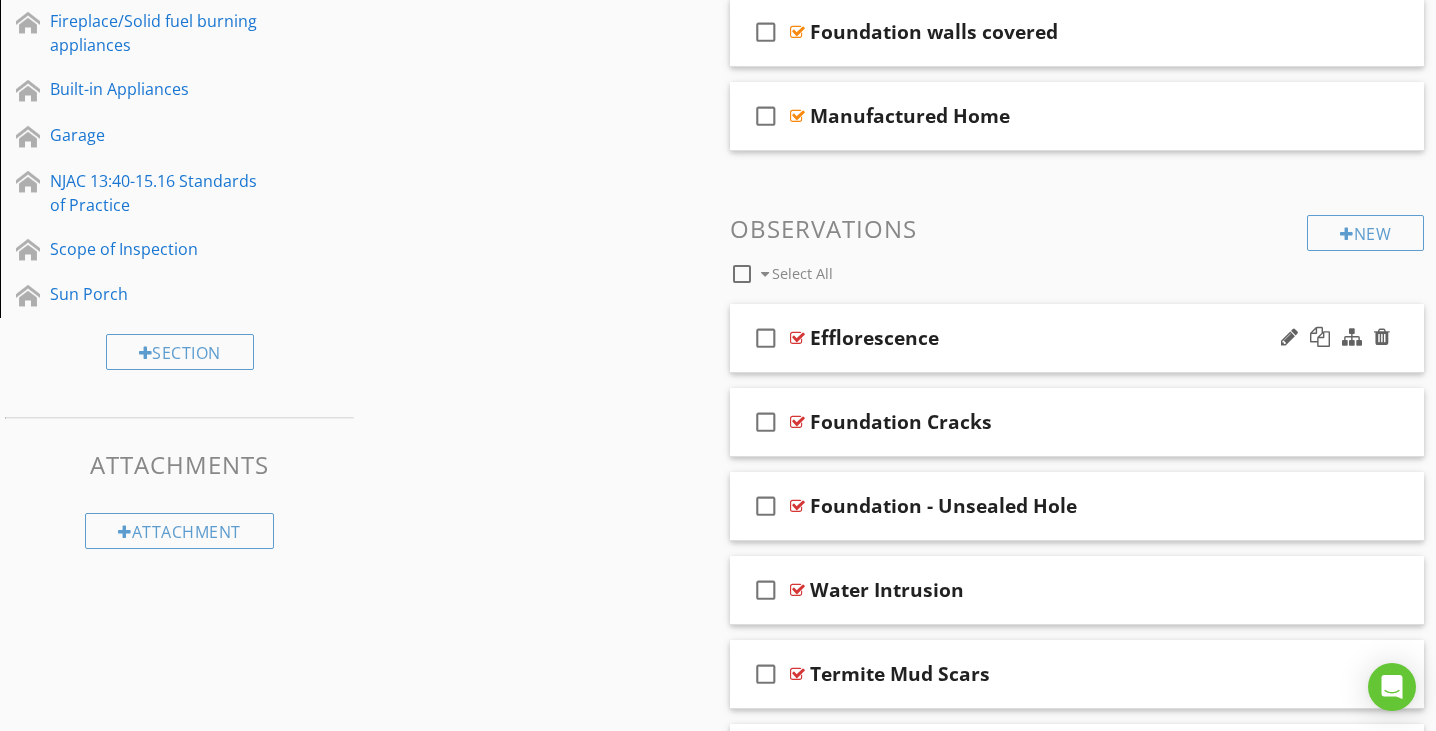 scroll, scrollTop: 922, scrollLeft: 0, axis: vertical 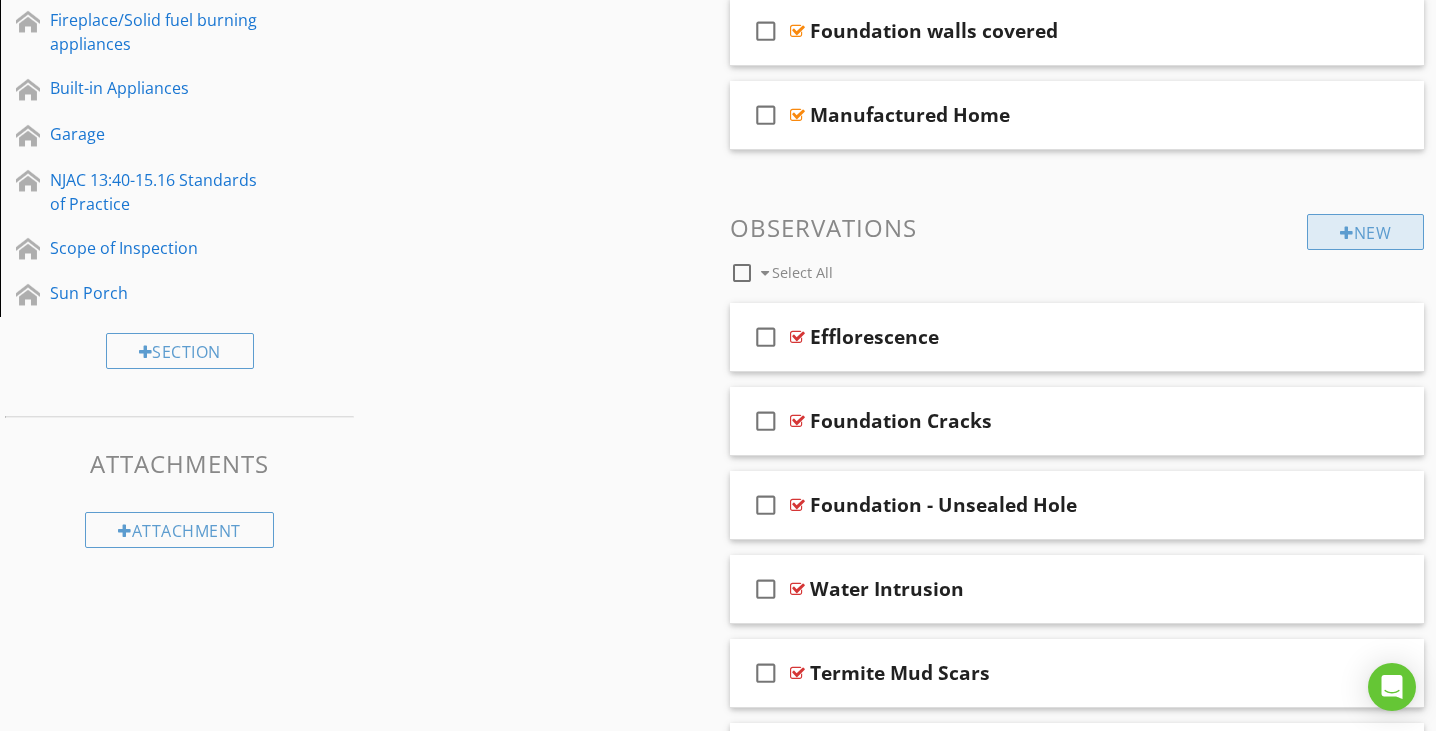 click on "New" at bounding box center (1365, 232) 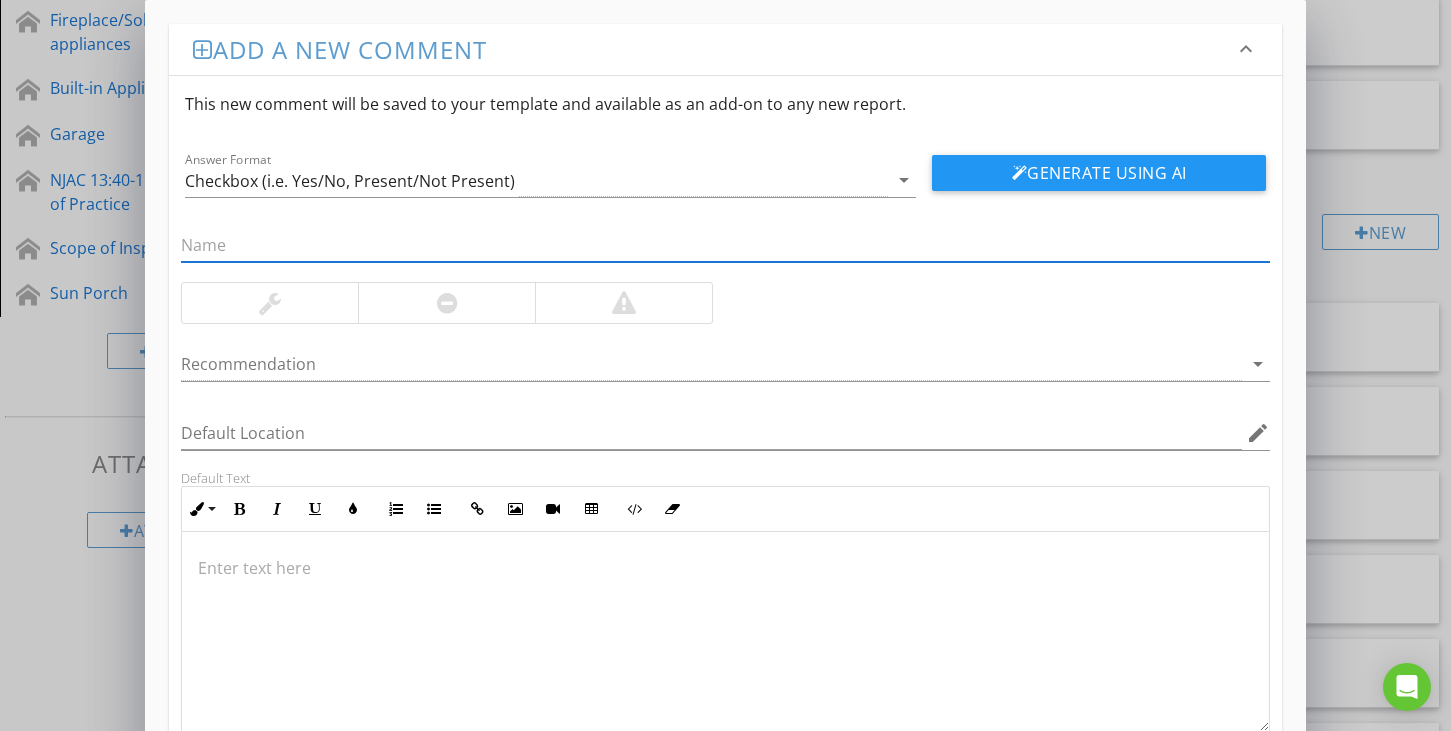 click at bounding box center (725, 245) 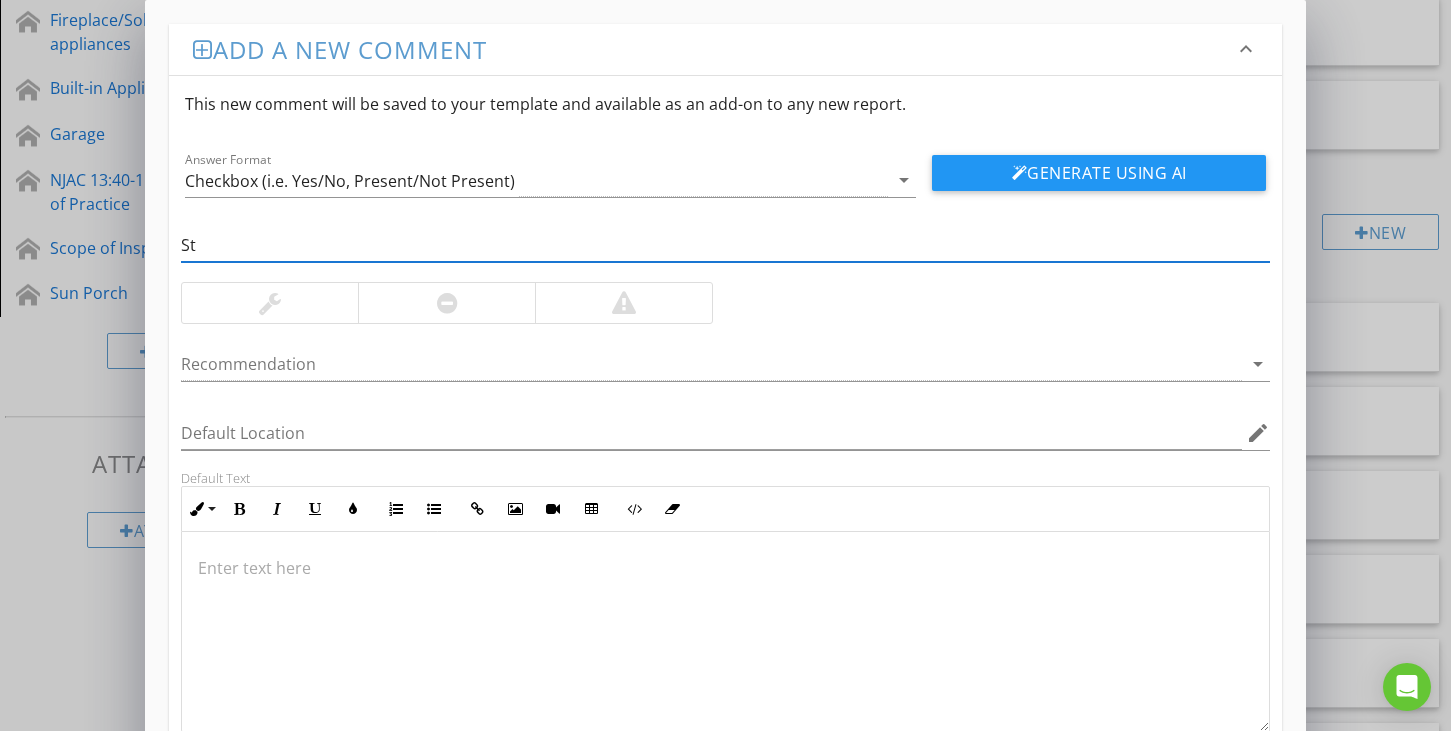 type on "S" 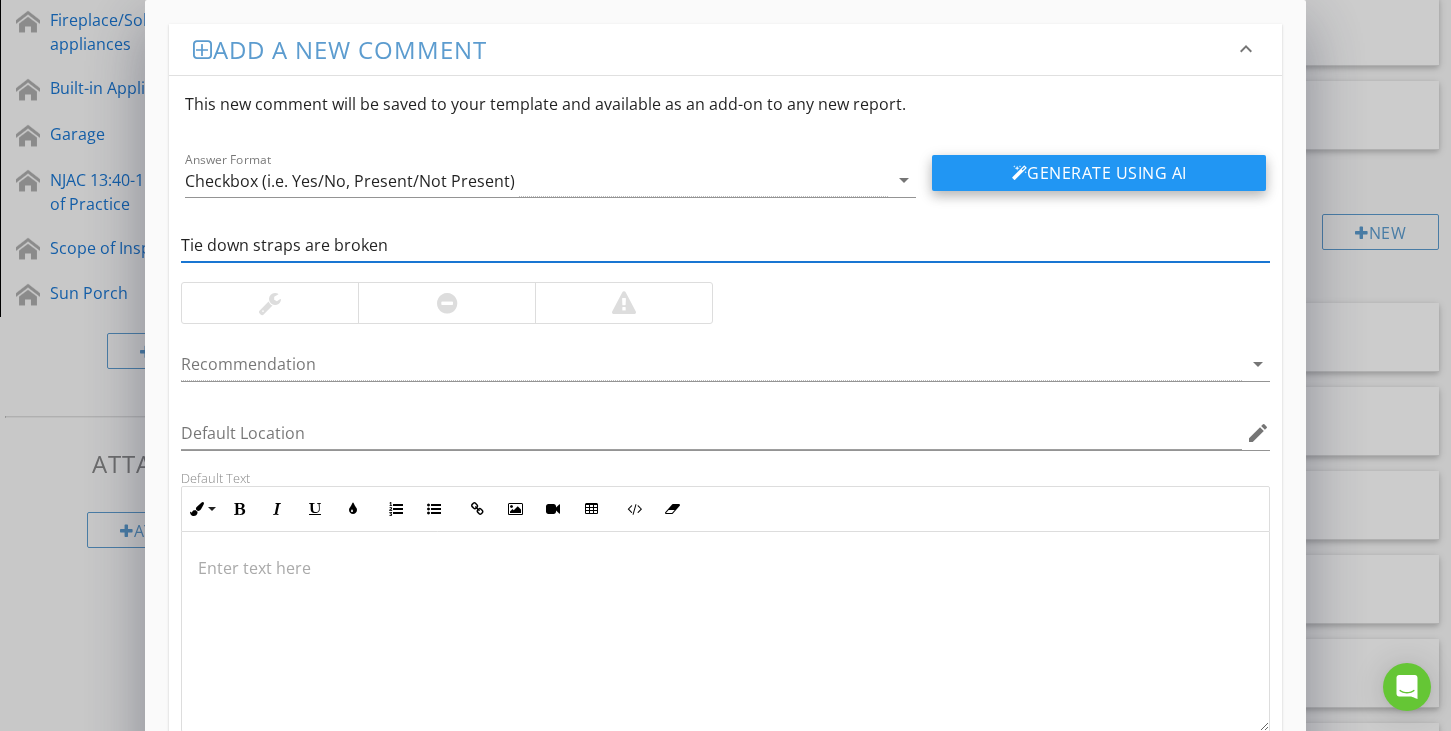 type on "Tie down straps are broken" 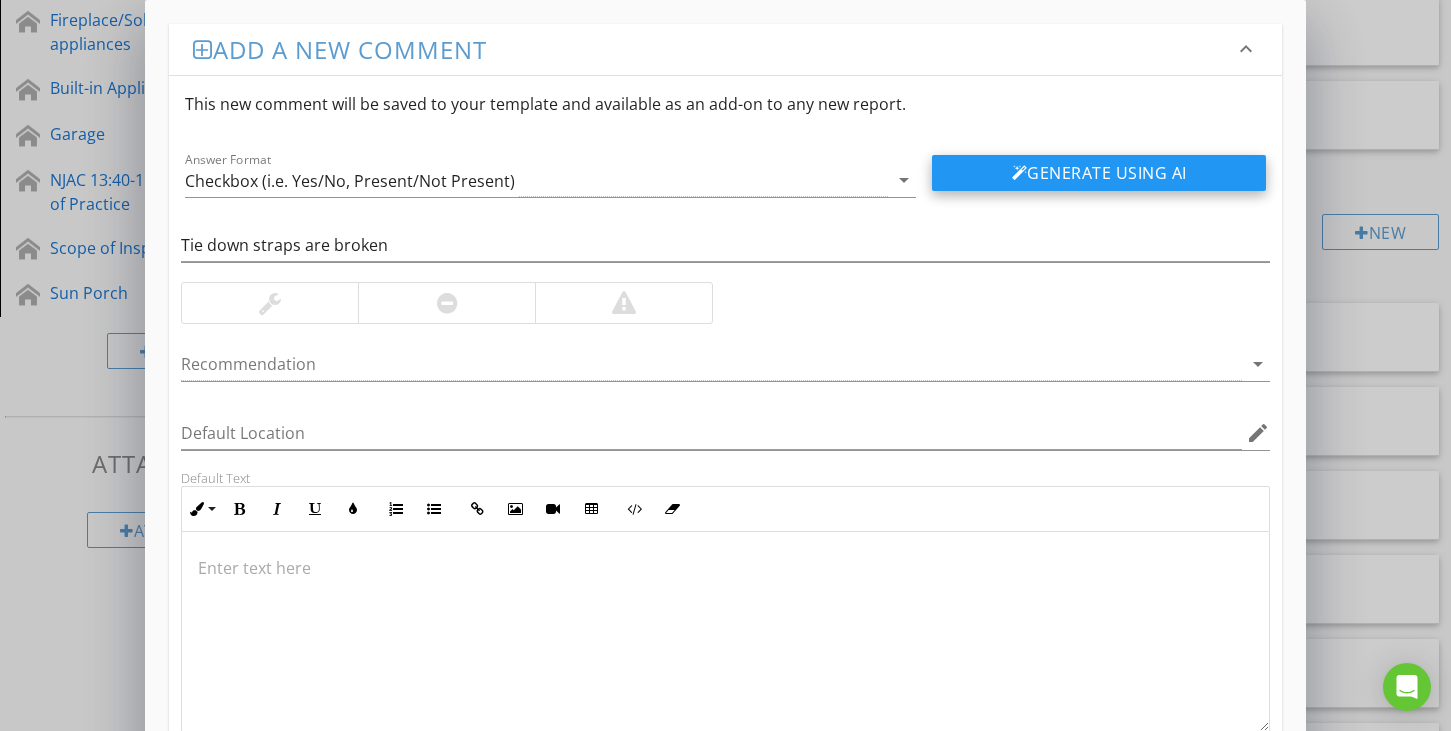 click on "Generate Using AI" at bounding box center [1099, 173] 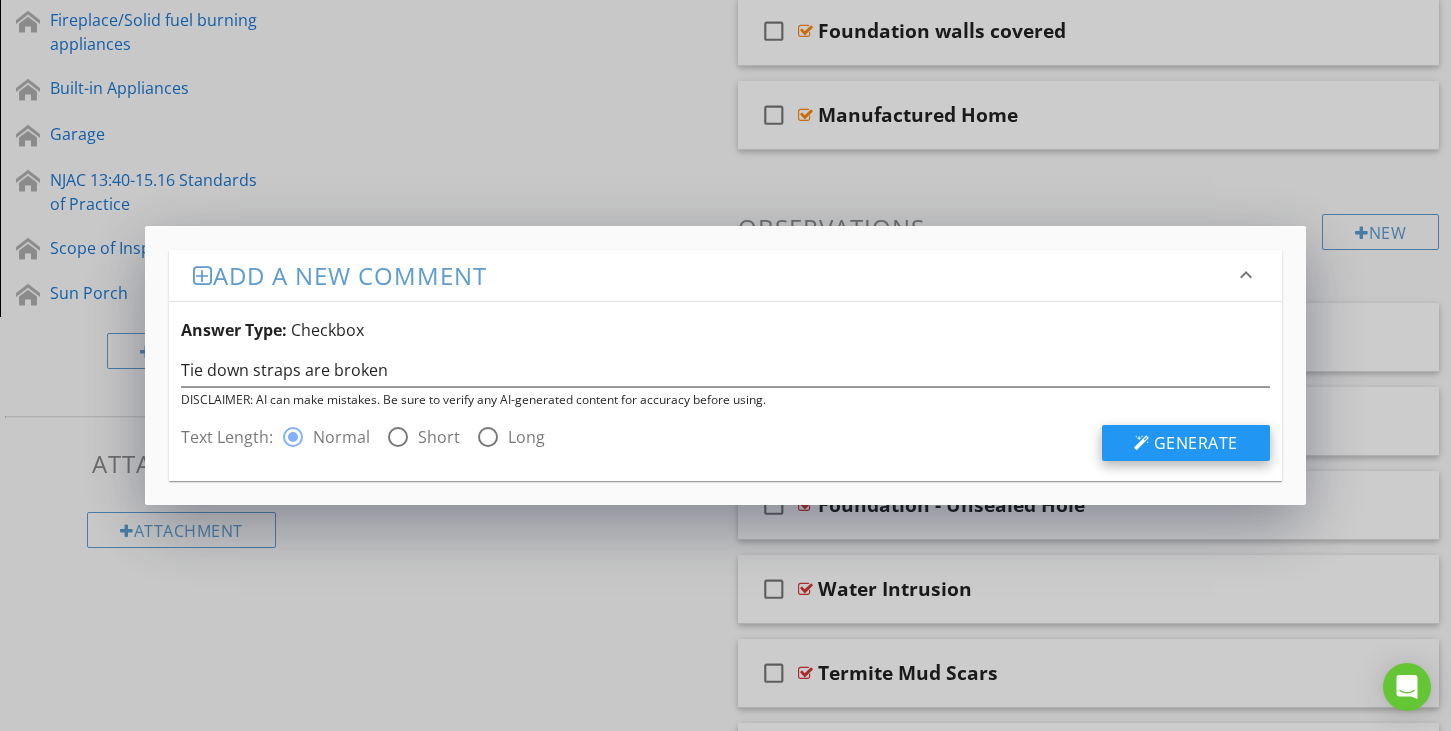 click on "Generate" at bounding box center [1196, 443] 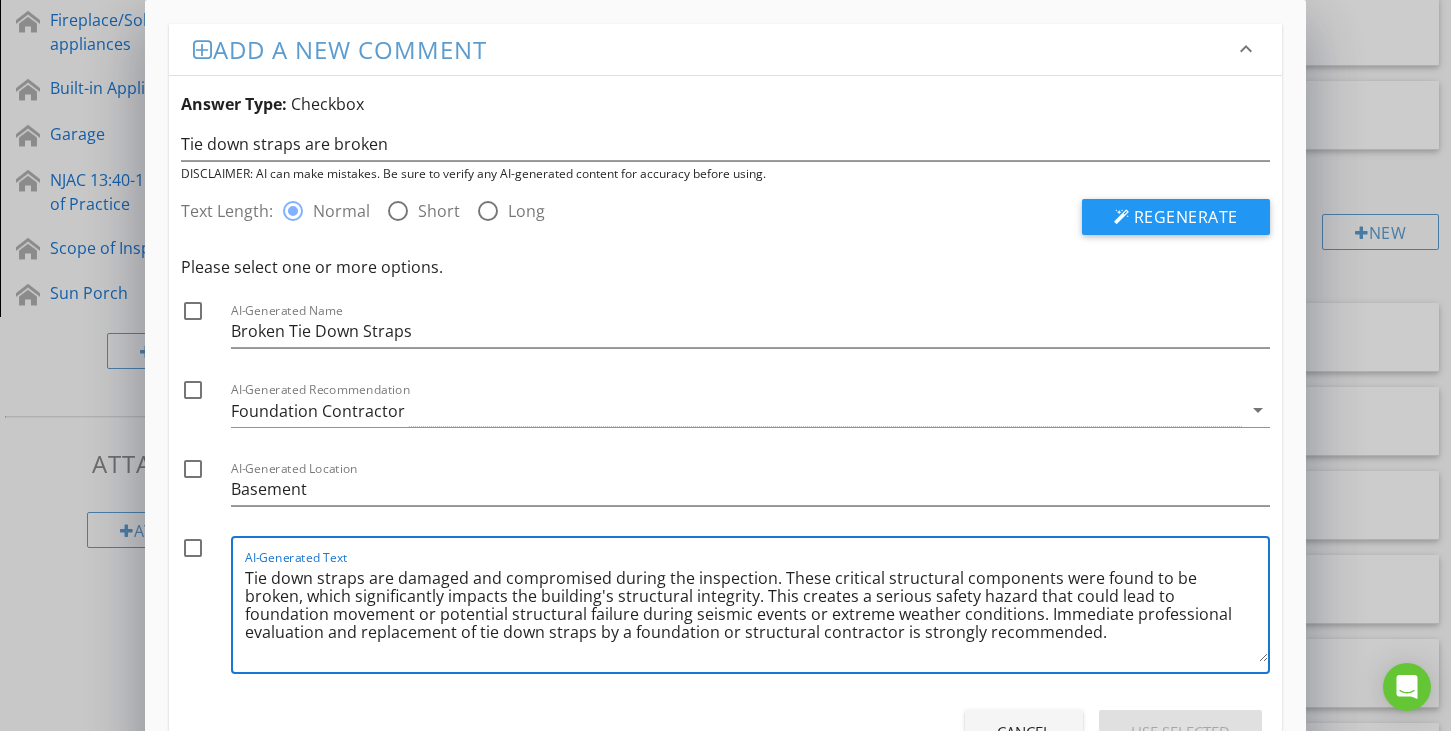 drag, startPoint x: 763, startPoint y: 568, endPoint x: 243, endPoint y: 568, distance: 520 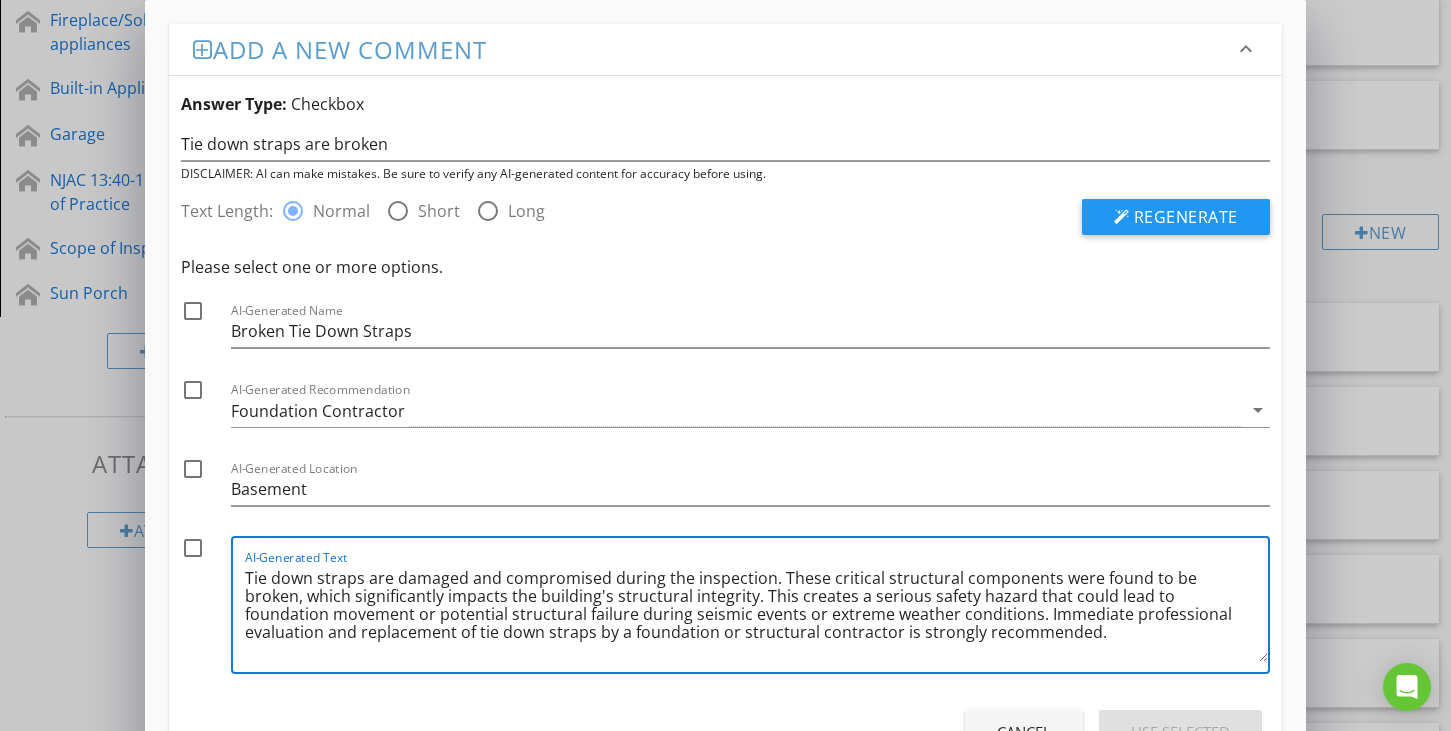 drag, startPoint x: 697, startPoint y: 596, endPoint x: 986, endPoint y: 635, distance: 291.61963 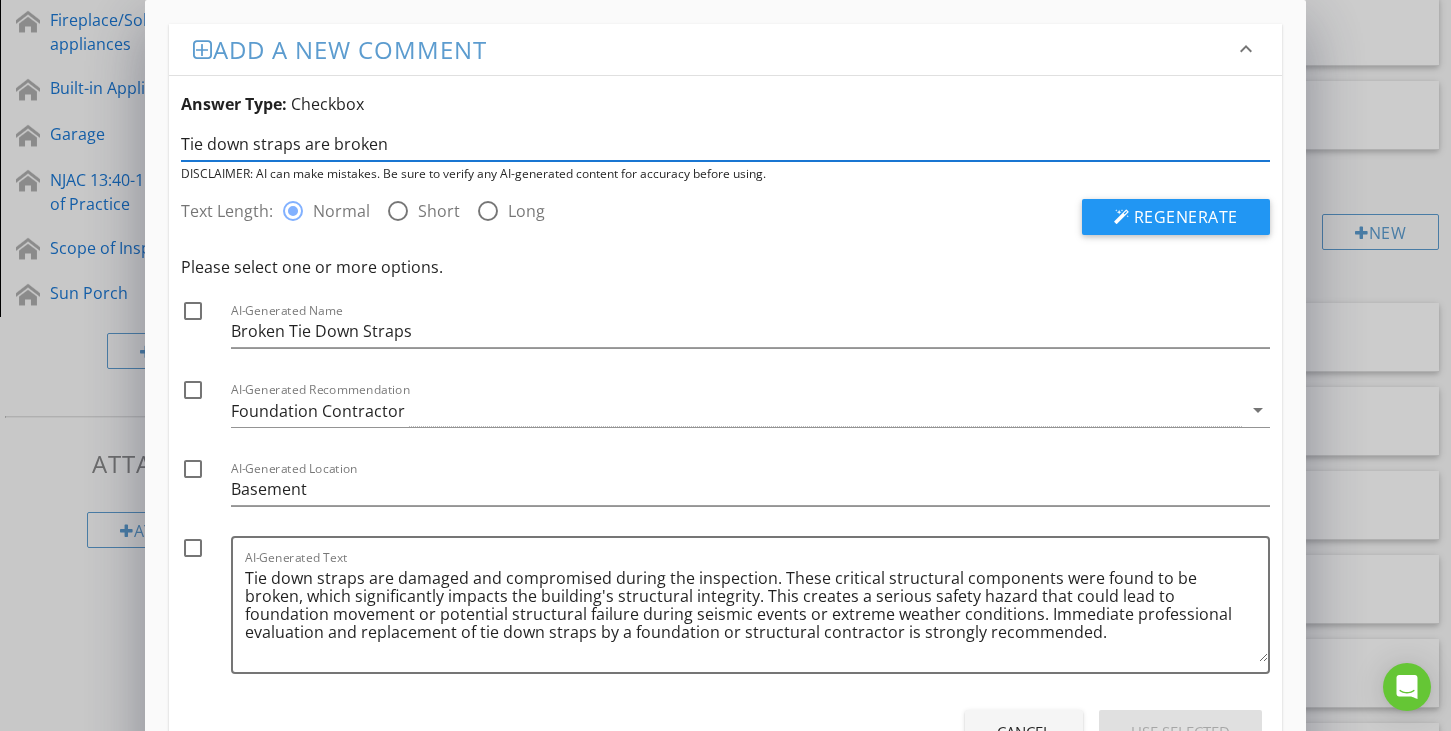 drag, startPoint x: 389, startPoint y: 139, endPoint x: 188, endPoint y: 156, distance: 201.71762 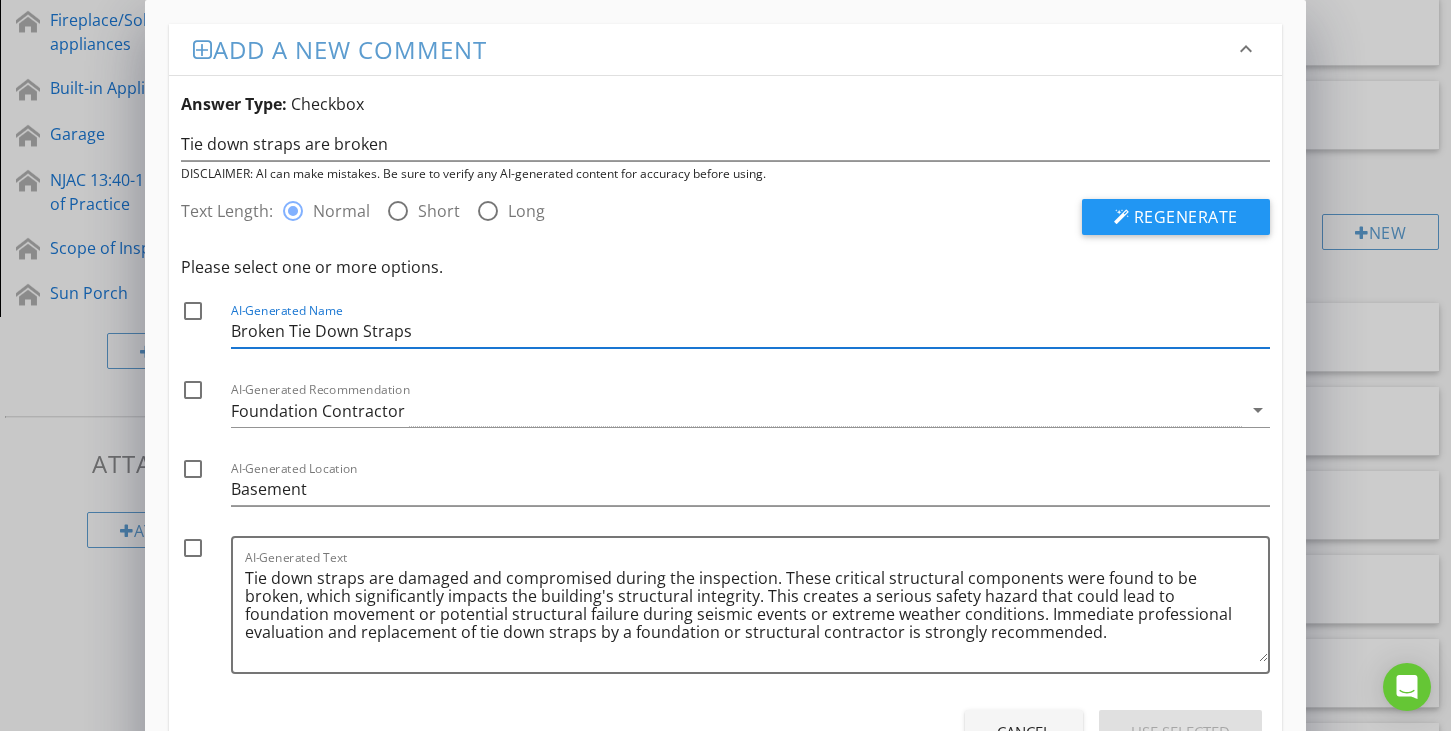 drag, startPoint x: 423, startPoint y: 325, endPoint x: 247, endPoint y: 342, distance: 176.81912 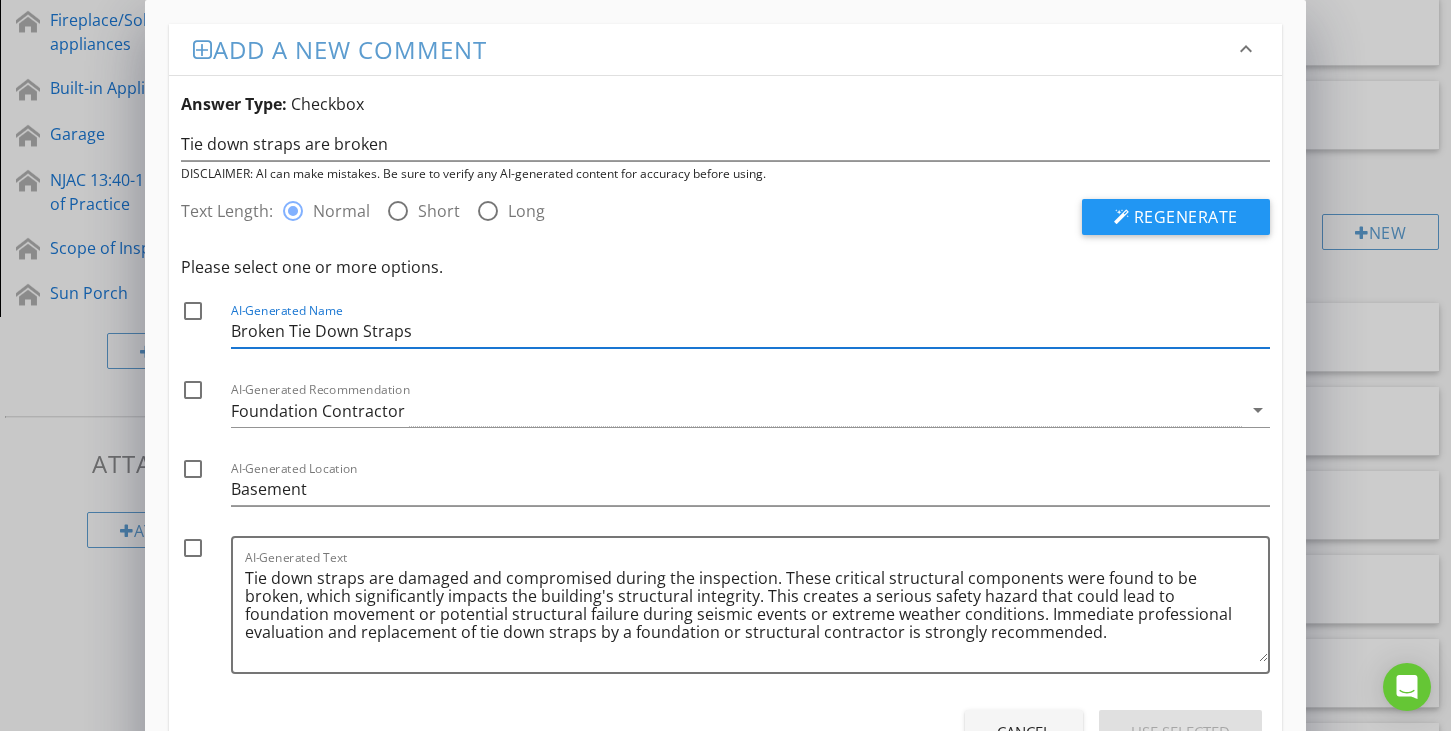 click on "Add a new comment
keyboard_arrow_down           Answer Type:
Checkbox
Tie down straps are broken   DISCLAIMER: AI can make mistakes. Be sure to verify any AI-generated
content for accuracy before using.   Text Length: radio_button_checked Normal   radio_button_unchecked Short   radio_button_unchecked Long       Regenerate
Please select one or more options.
check_box_outline_blank   AI-Generated Name Broken Tie Down Straps       check_box_outline_blank   AI-Generated Recommendation Foundation Contractor arrow_drop_down     check_box_outline_blank   AI-Generated Location Basement     check_box_outline_blank   AI-Generated Text
Cancel
Use Selected" at bounding box center [725, 408] 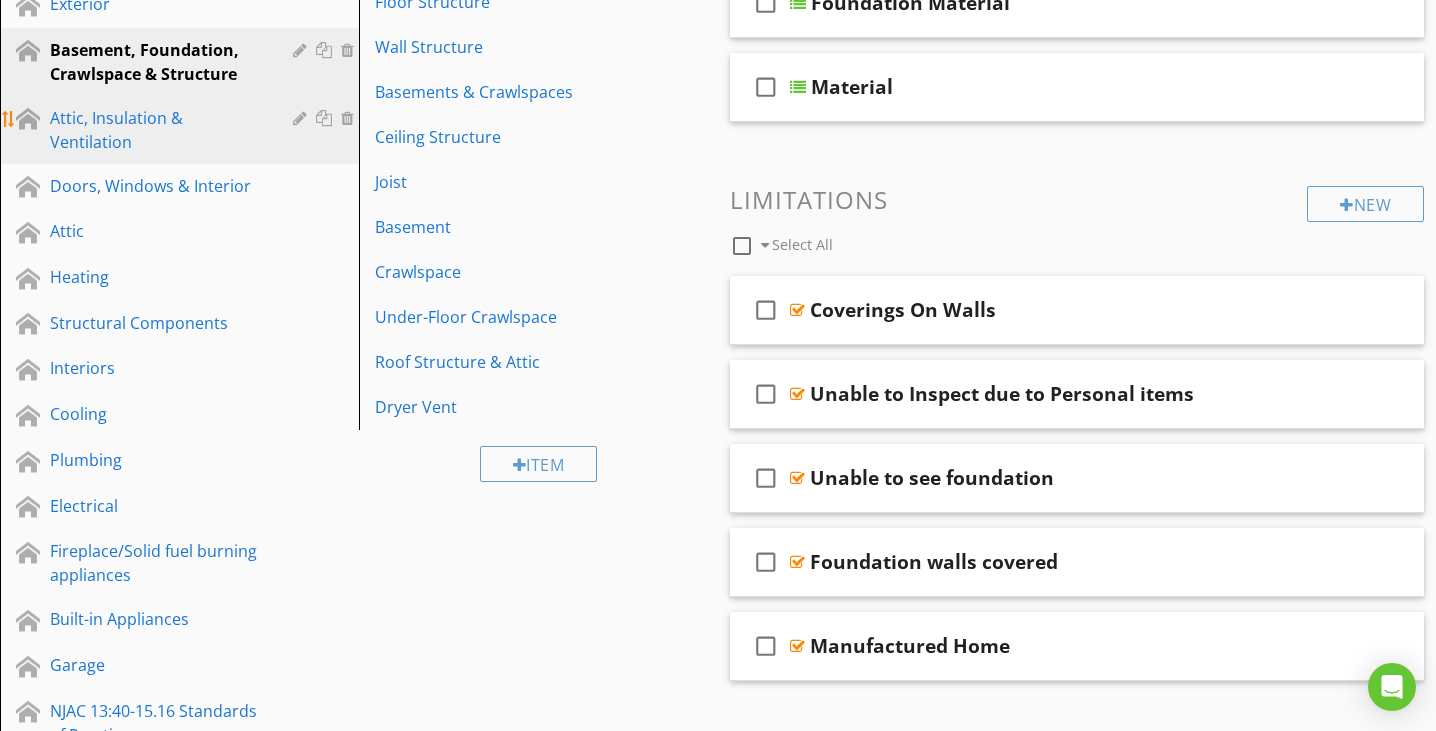 scroll, scrollTop: 390, scrollLeft: 0, axis: vertical 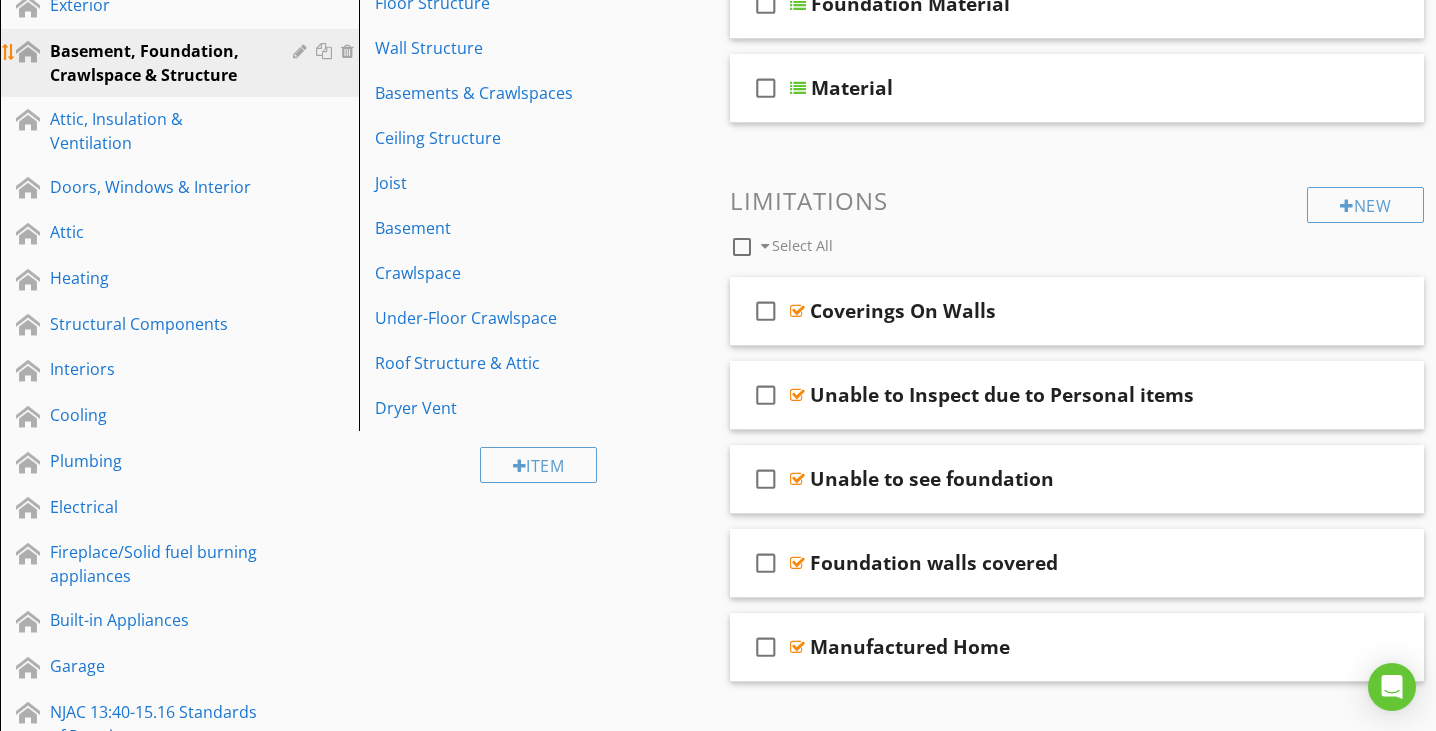 click on "Basement, Foundation, Crawlspace & Structure" at bounding box center (157, 63) 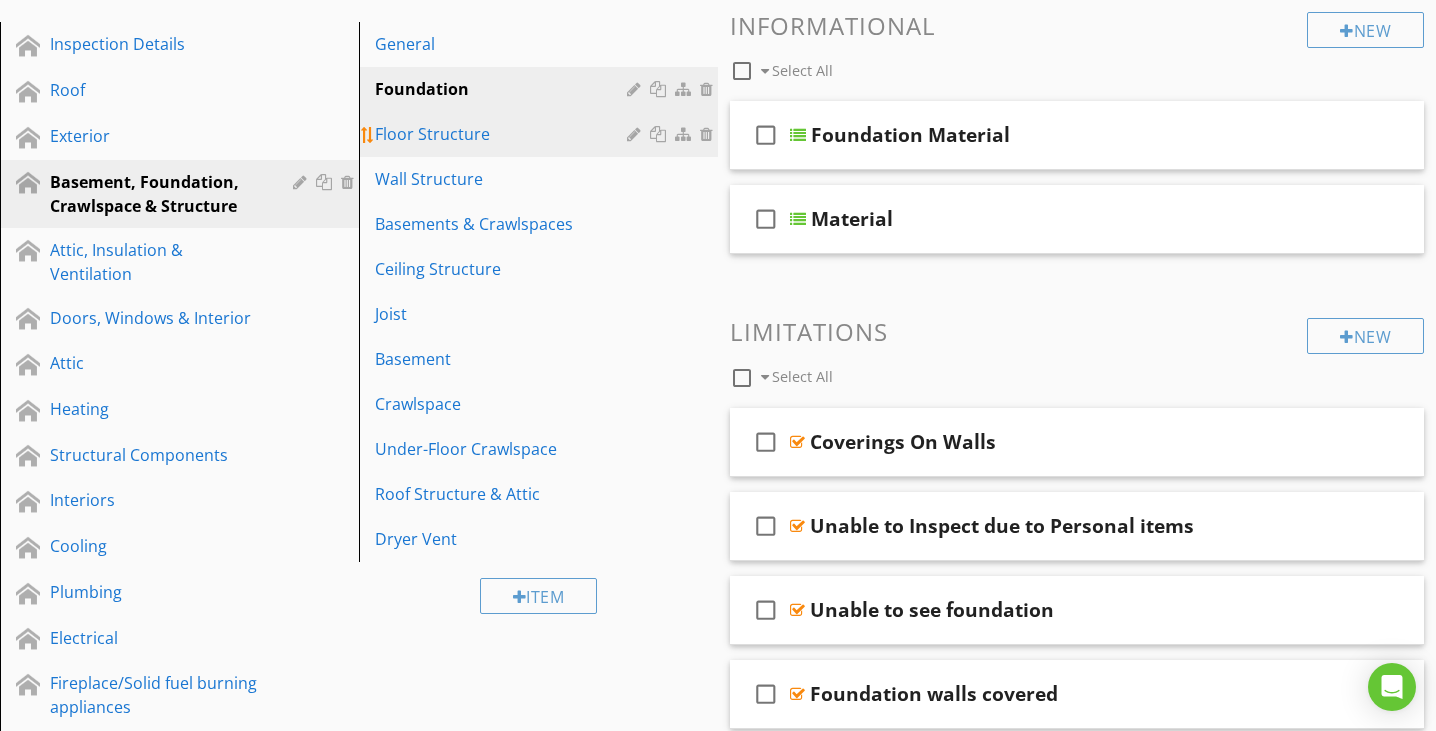 scroll, scrollTop: 258, scrollLeft: 0, axis: vertical 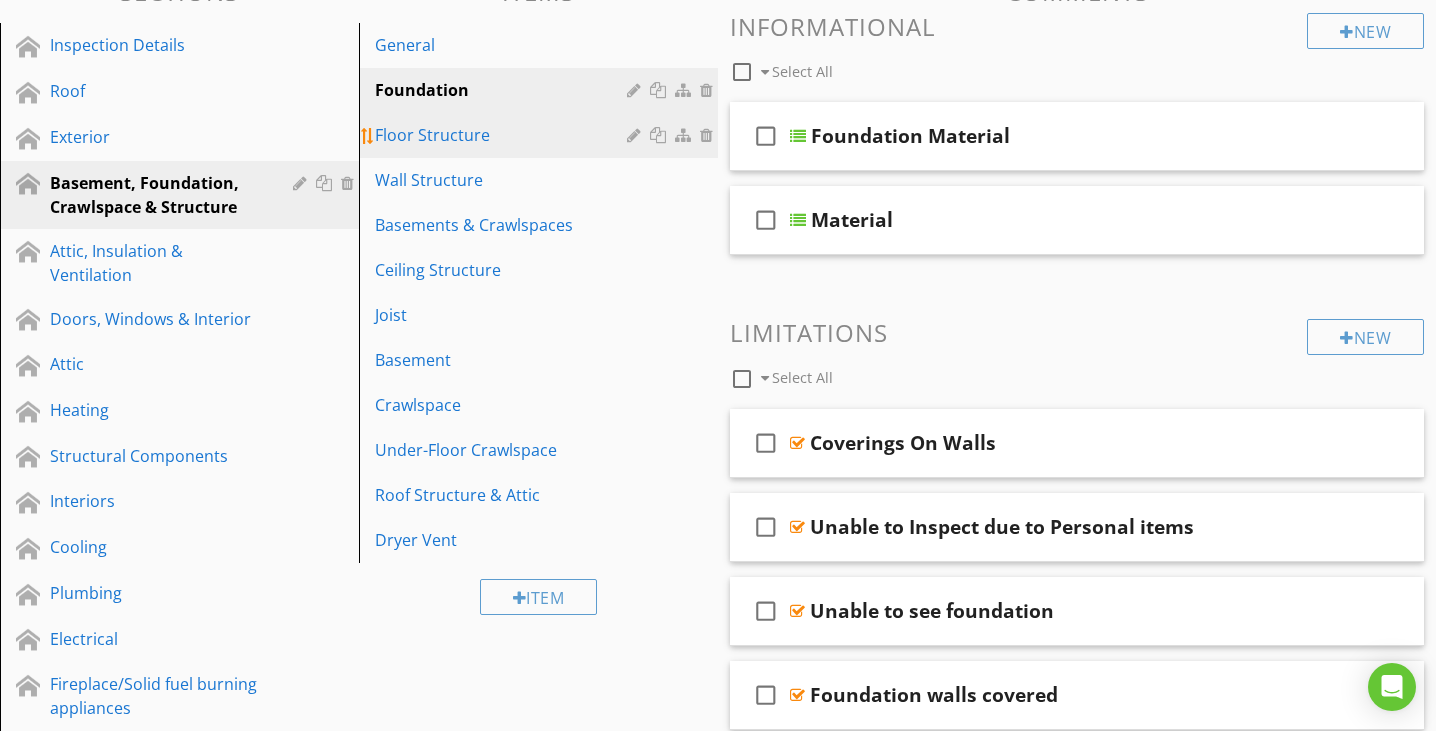 click on "Floor Structure" at bounding box center [504, 135] 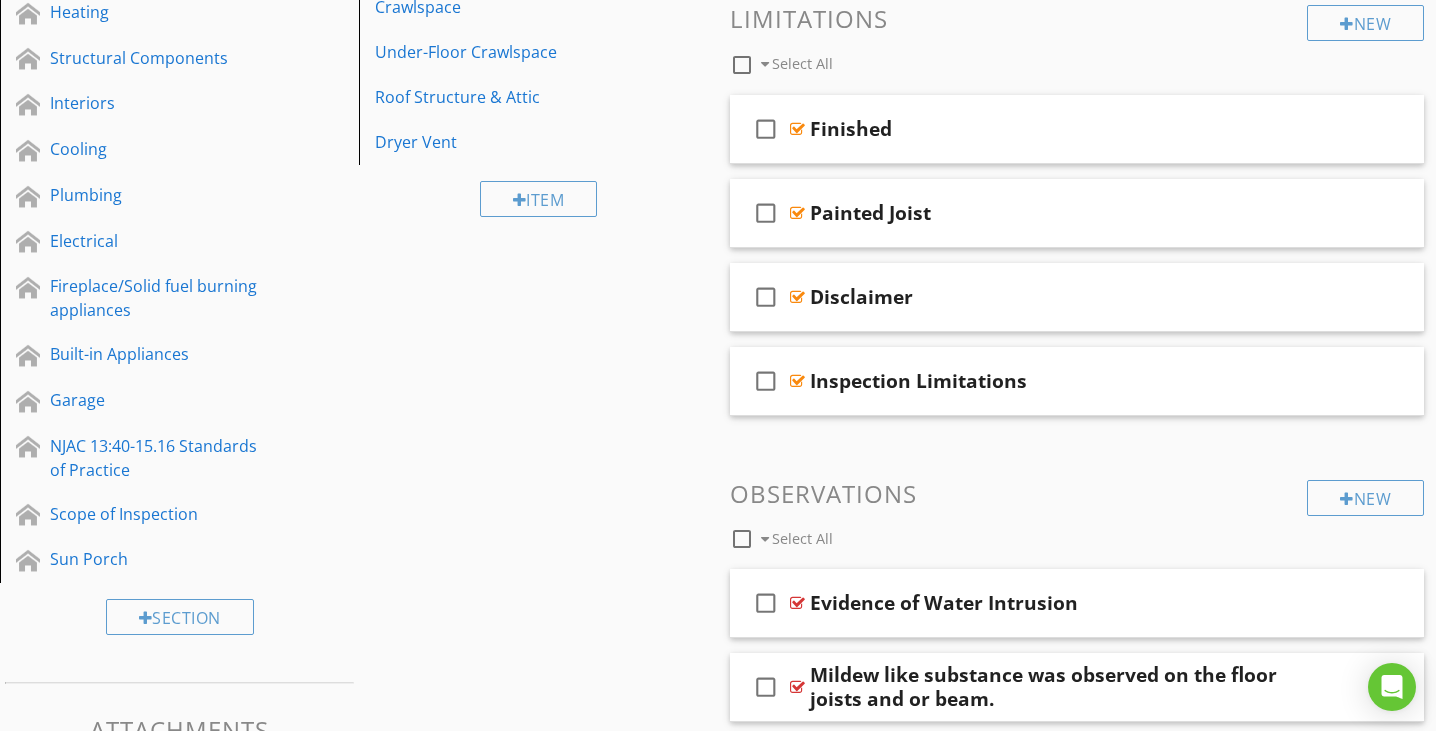 scroll, scrollTop: 657, scrollLeft: 0, axis: vertical 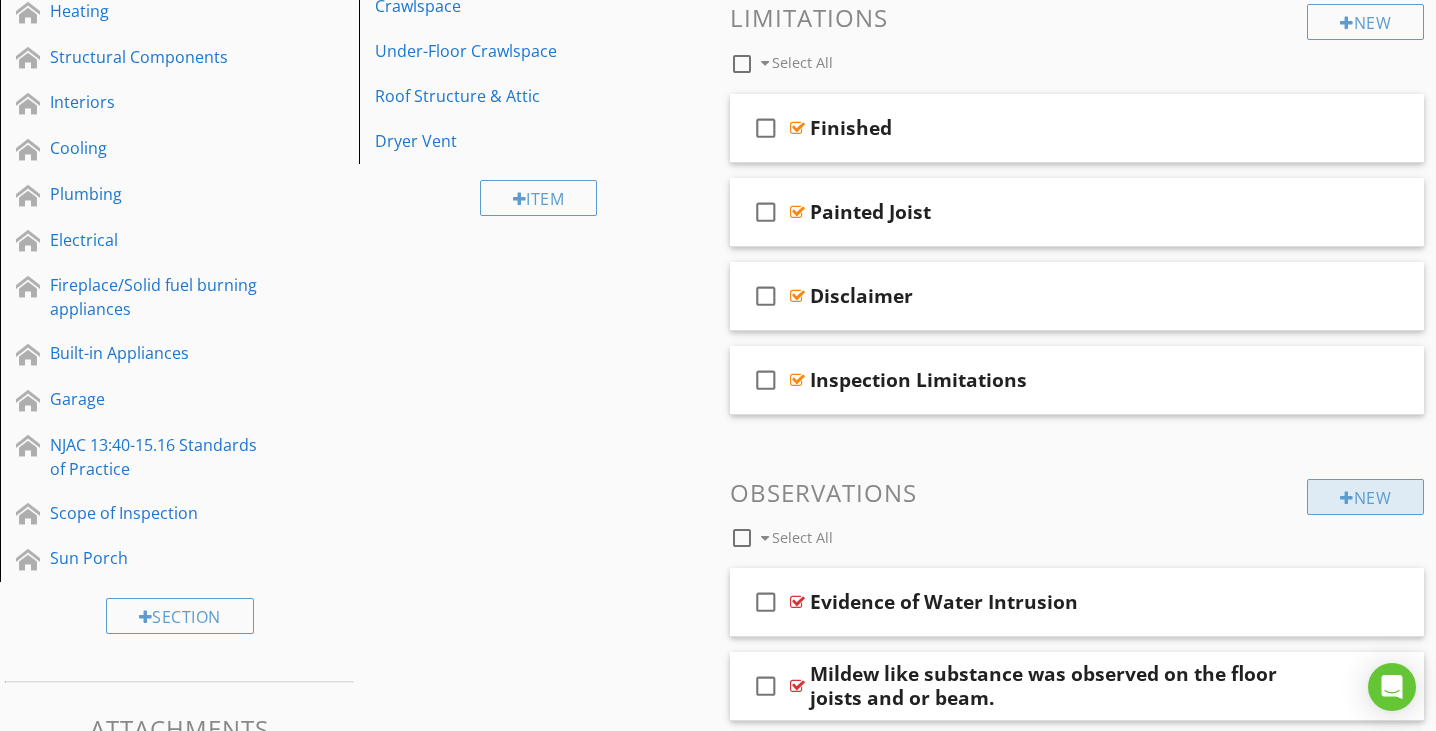click on "New" at bounding box center [1365, 497] 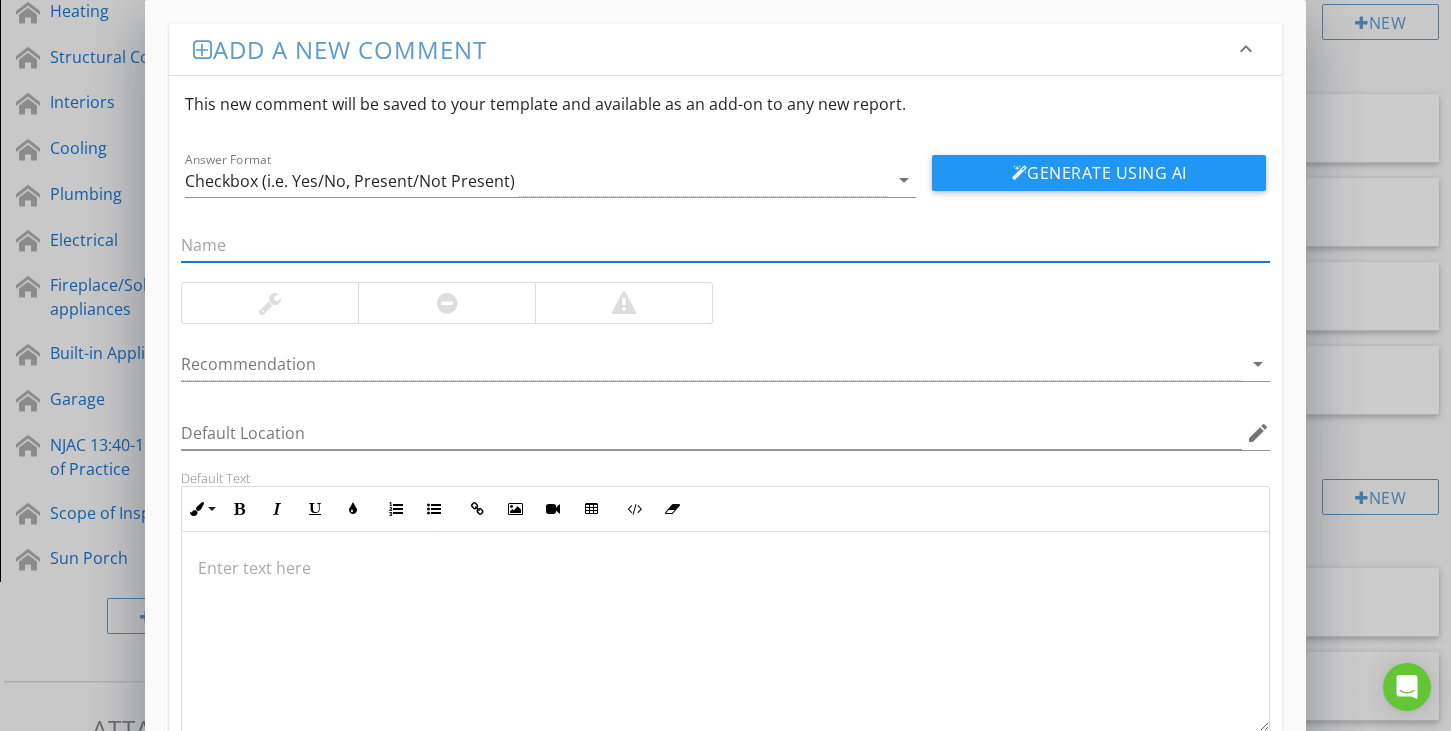 click at bounding box center (725, 245) 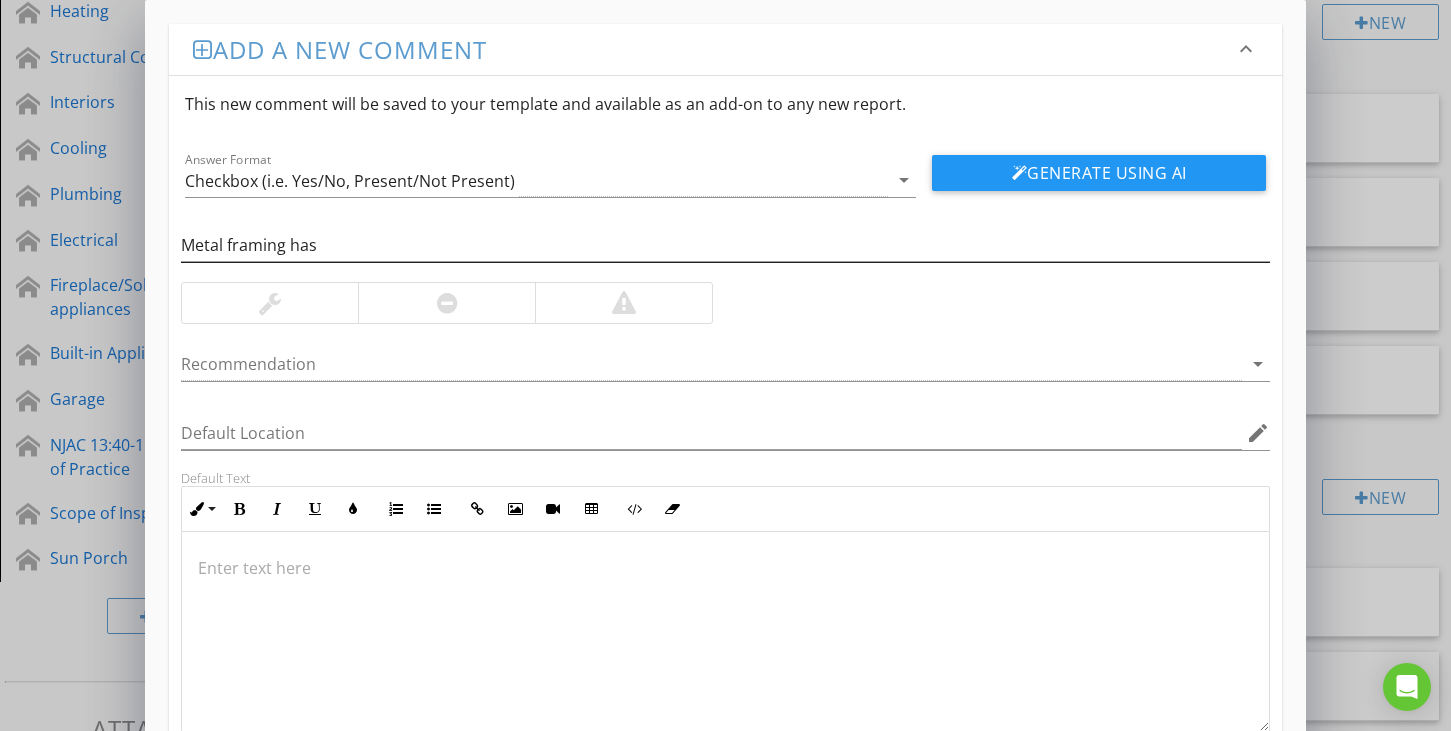 click on "Metal framing has" at bounding box center (725, 249) 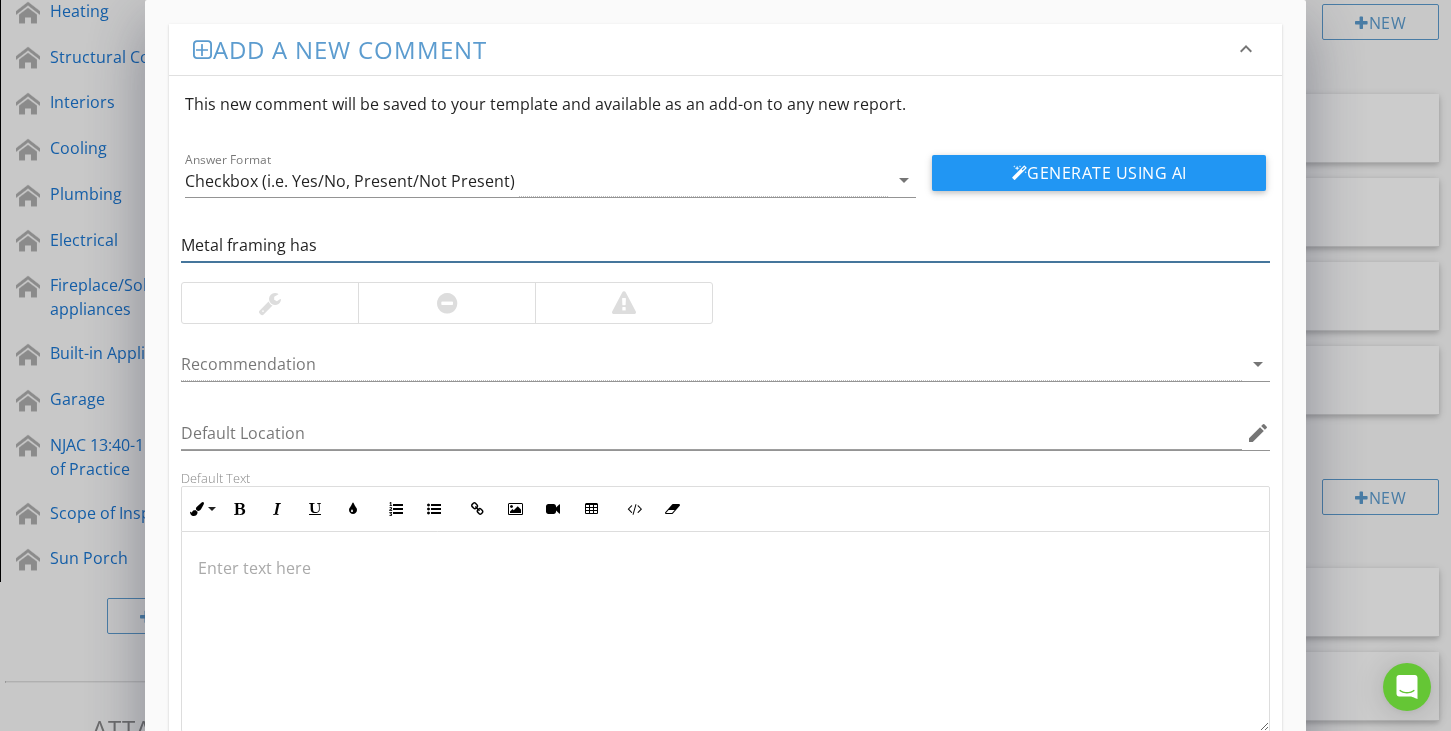 click on "Metal framing has" at bounding box center [725, 245] 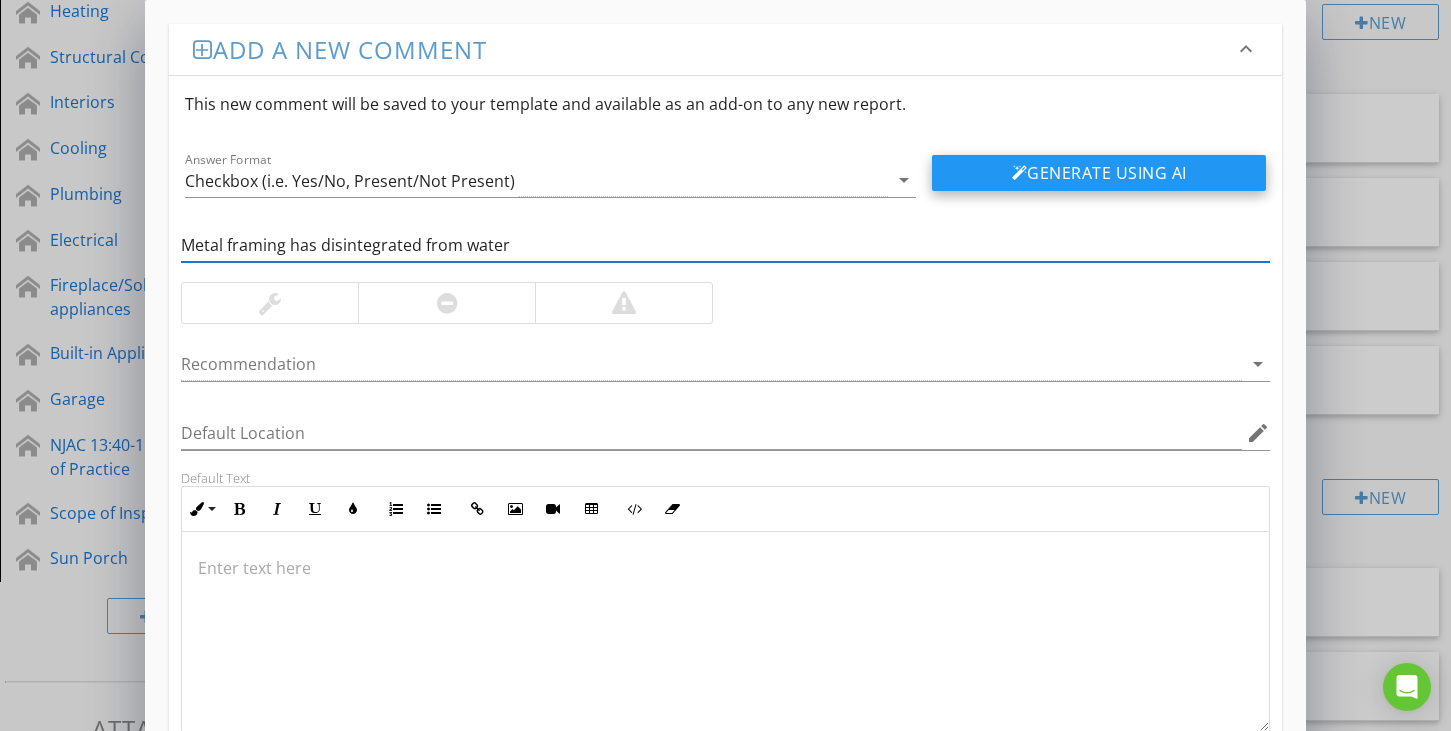 type on "Metal framing has disintegrated from water" 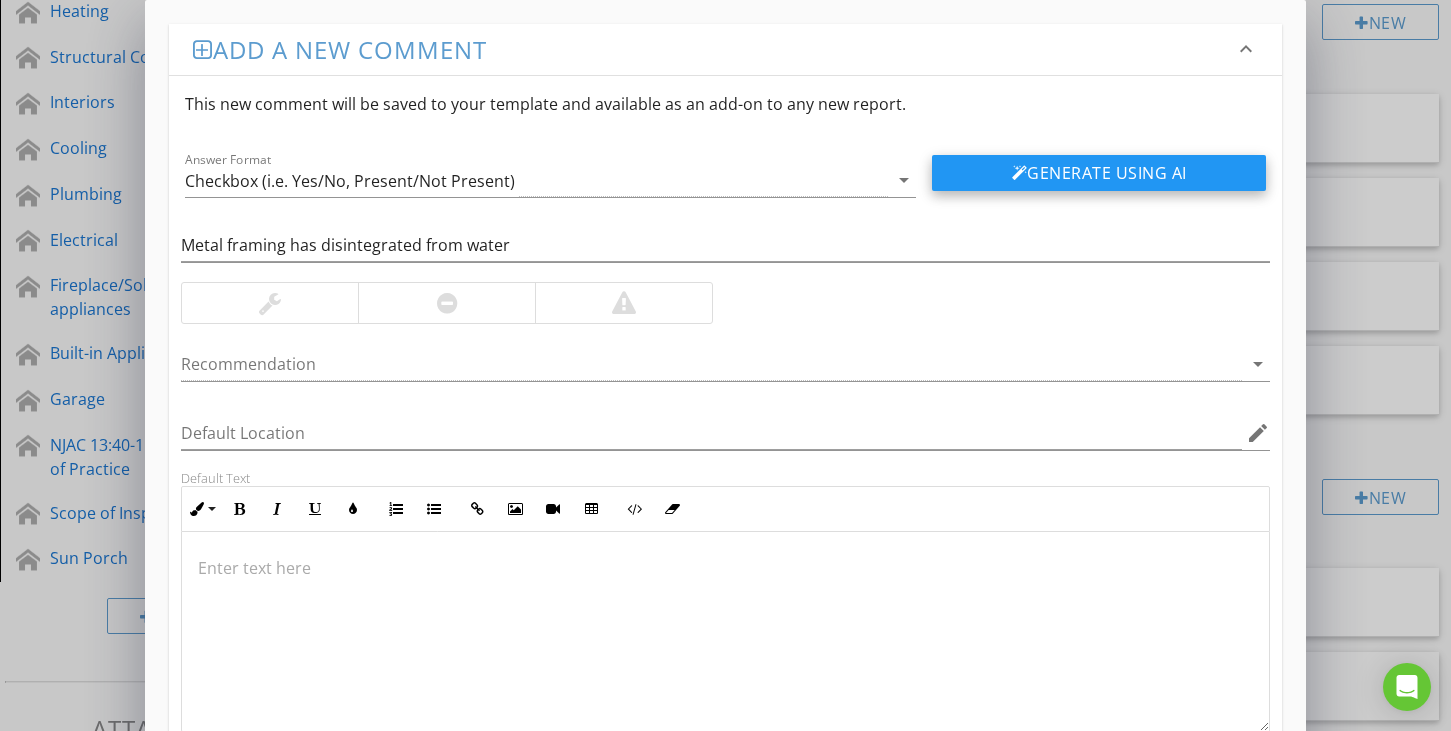 click on "Generate Using AI" at bounding box center [1099, 173] 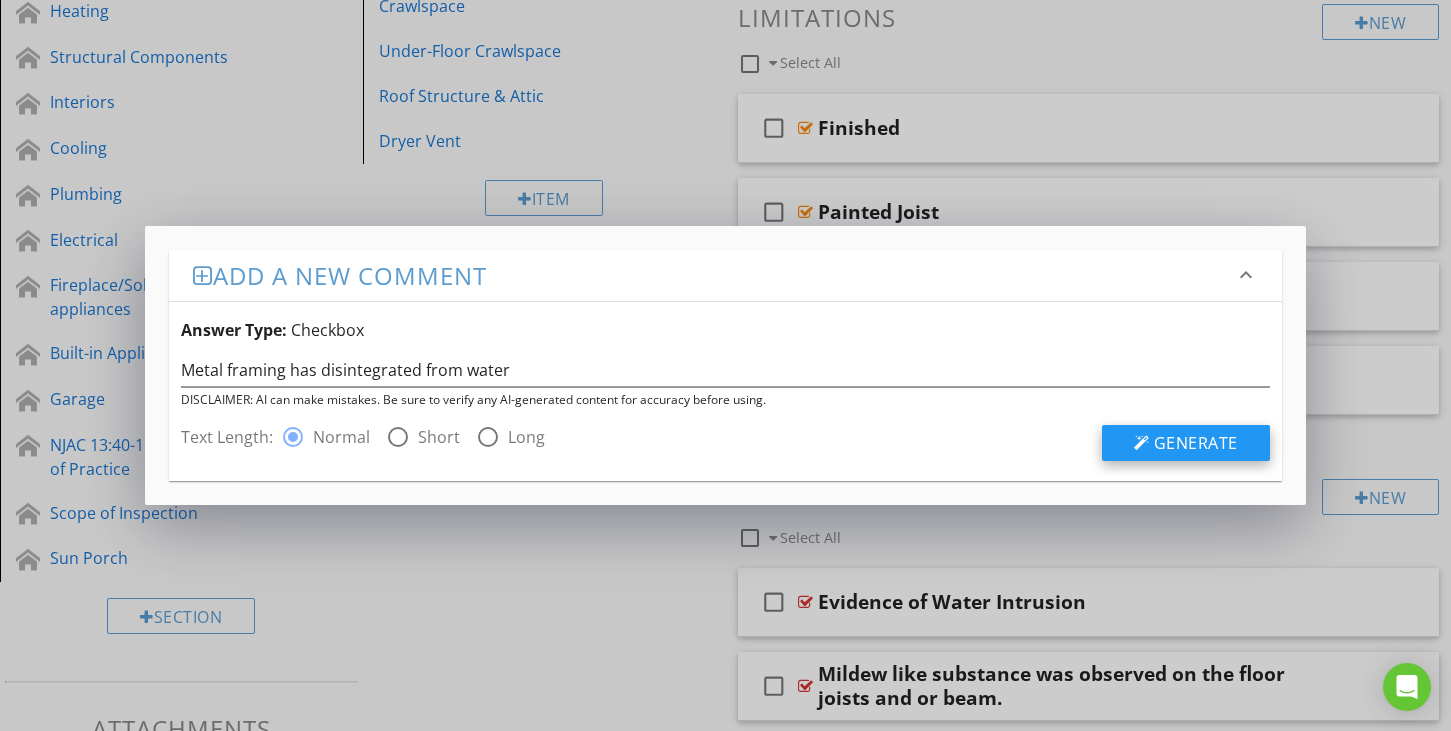 click on "Generate" at bounding box center (1196, 443) 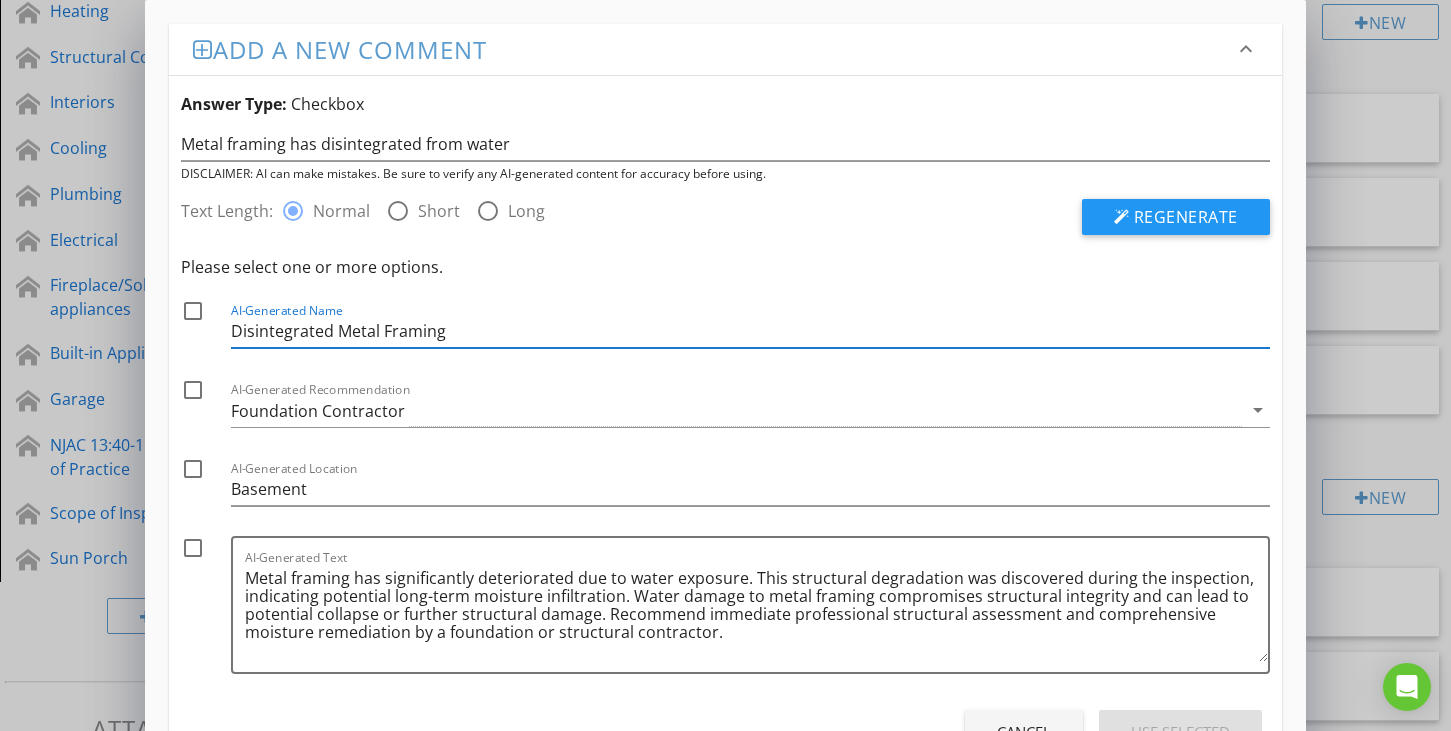 drag, startPoint x: 454, startPoint y: 336, endPoint x: 227, endPoint y: 346, distance: 227.22015 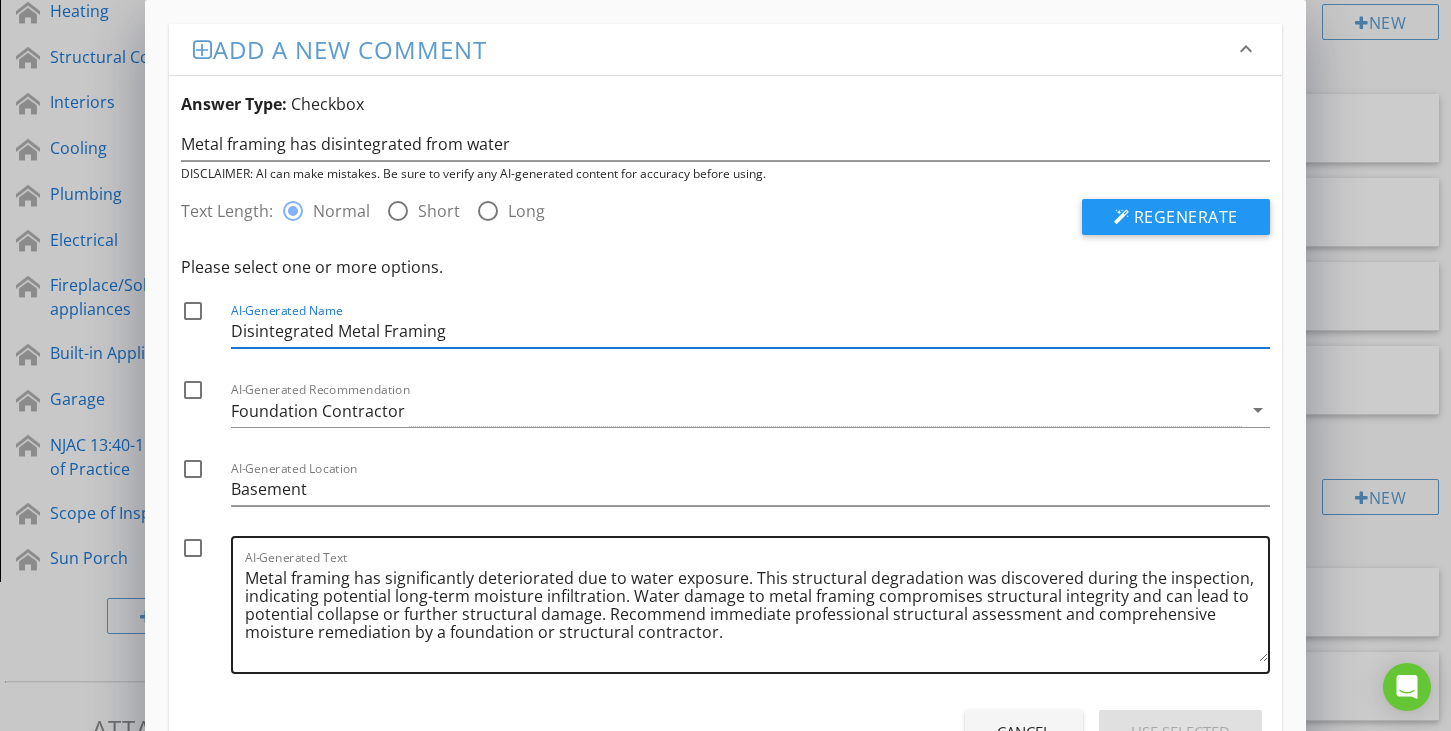 drag, startPoint x: 243, startPoint y: 577, endPoint x: 489, endPoint y: 574, distance: 246.0183 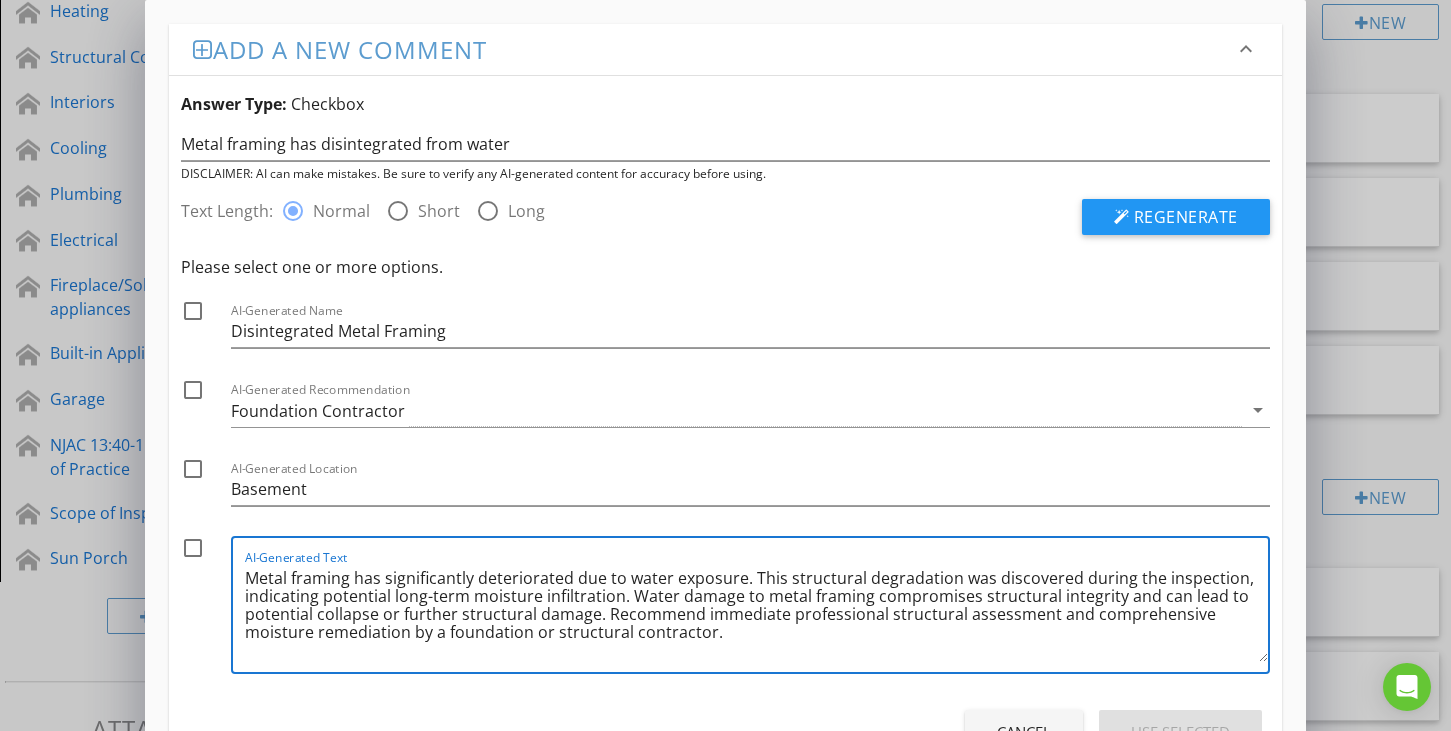 drag, startPoint x: 752, startPoint y: 573, endPoint x: 246, endPoint y: 569, distance: 506.0158 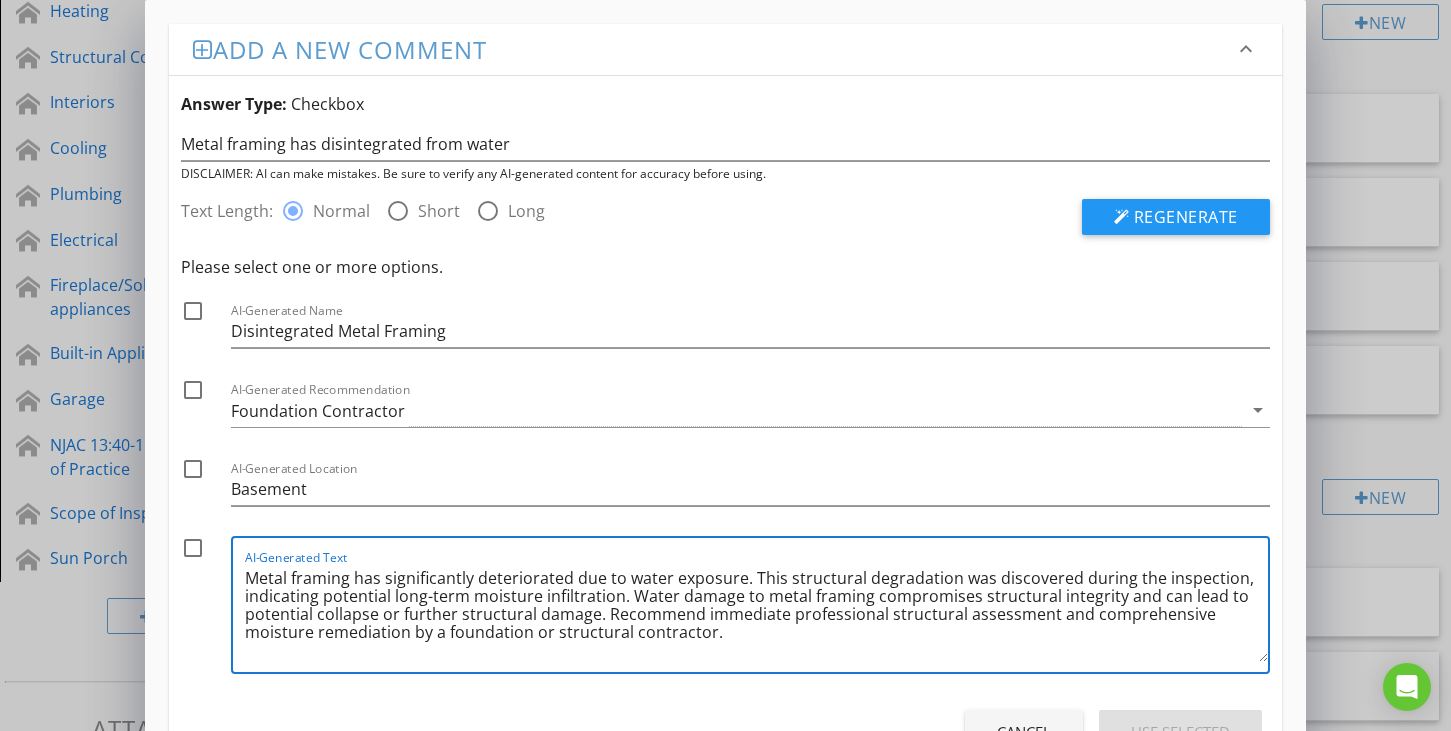 drag, startPoint x: 716, startPoint y: 639, endPoint x: 243, endPoint y: 599, distance: 474.68832 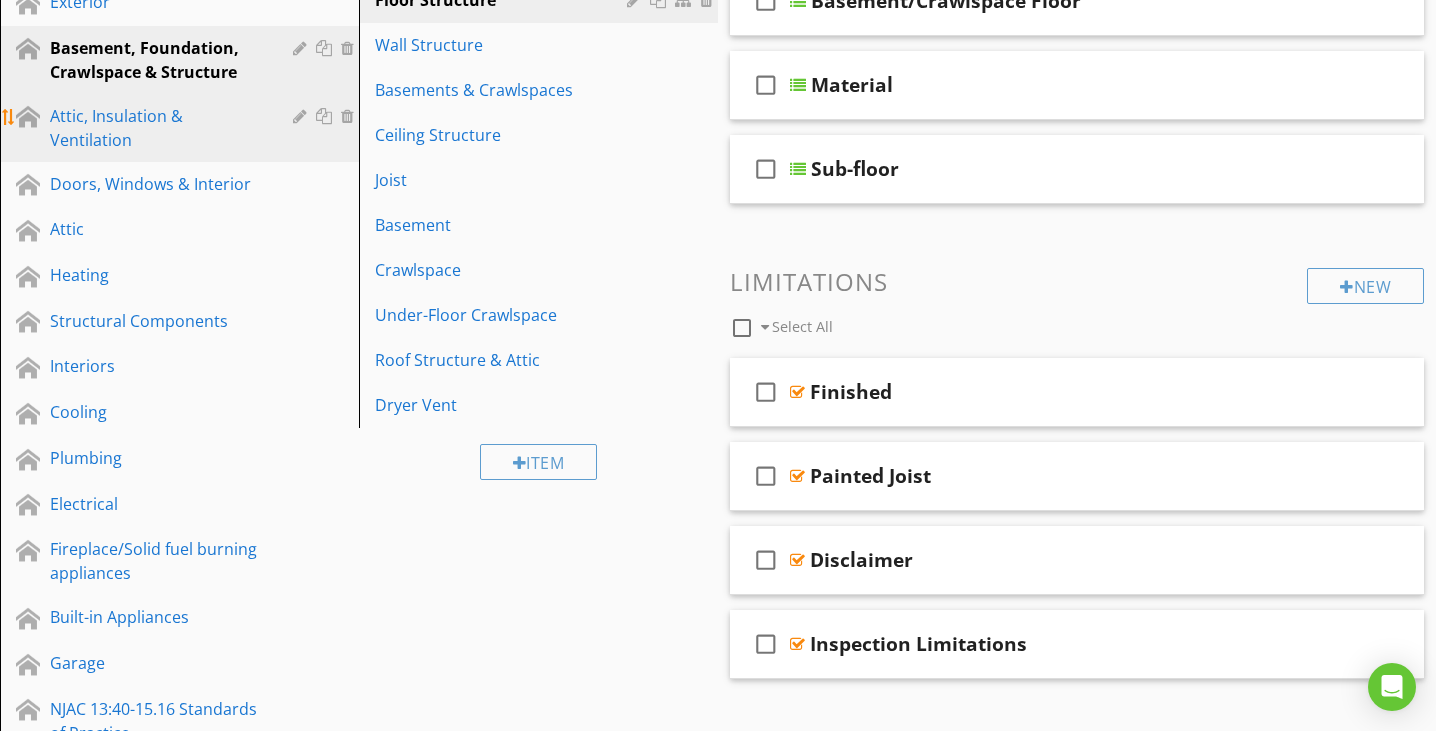 scroll, scrollTop: 391, scrollLeft: 0, axis: vertical 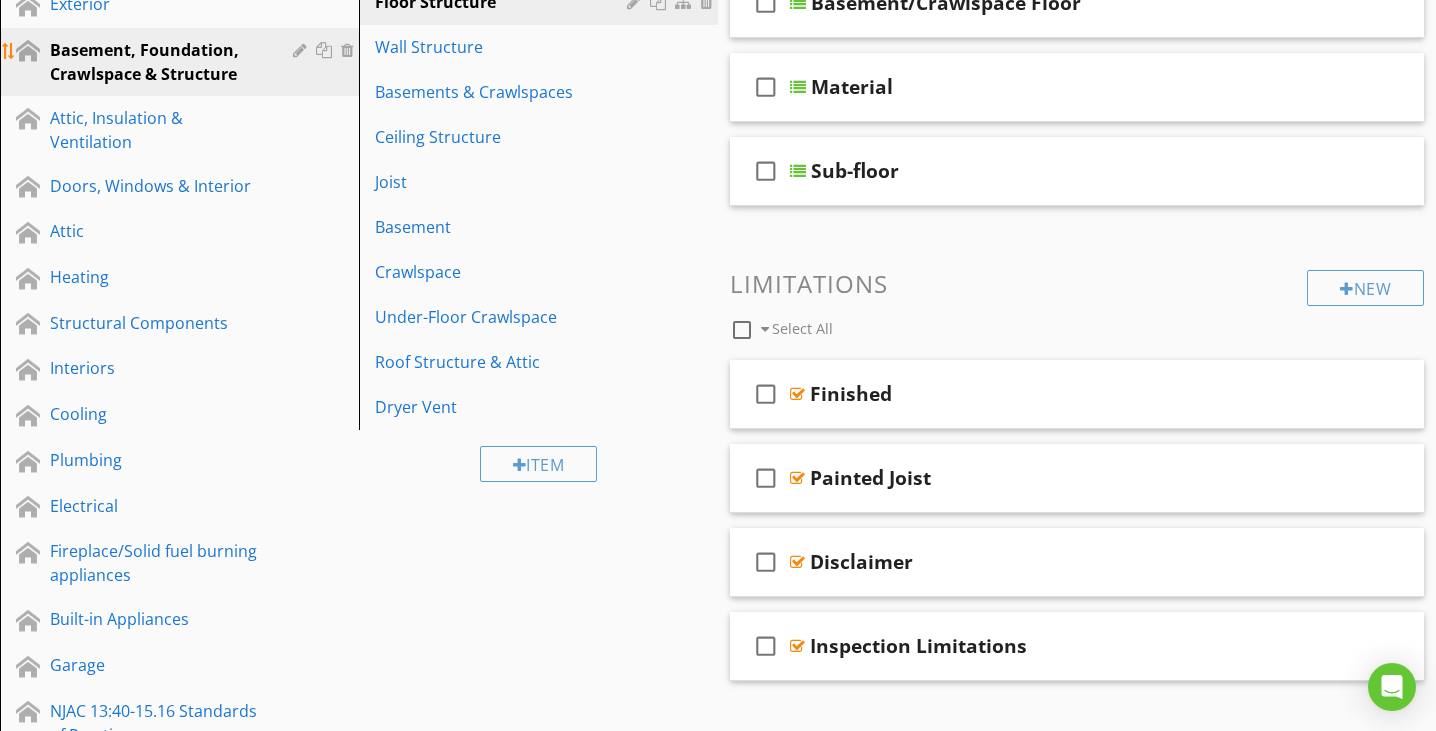 click on "Basement, Foundation, Crawlspace & Structure" at bounding box center (157, 62) 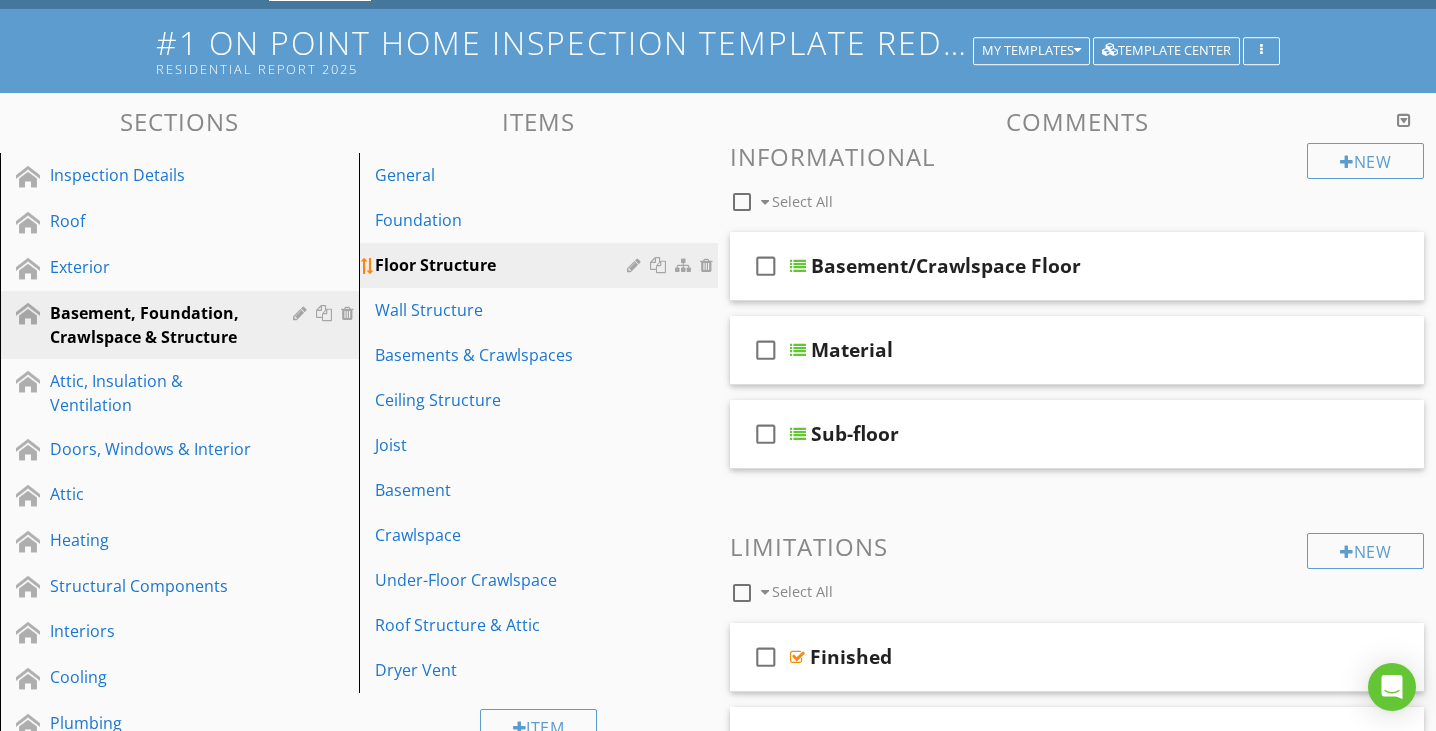 scroll, scrollTop: 126, scrollLeft: 0, axis: vertical 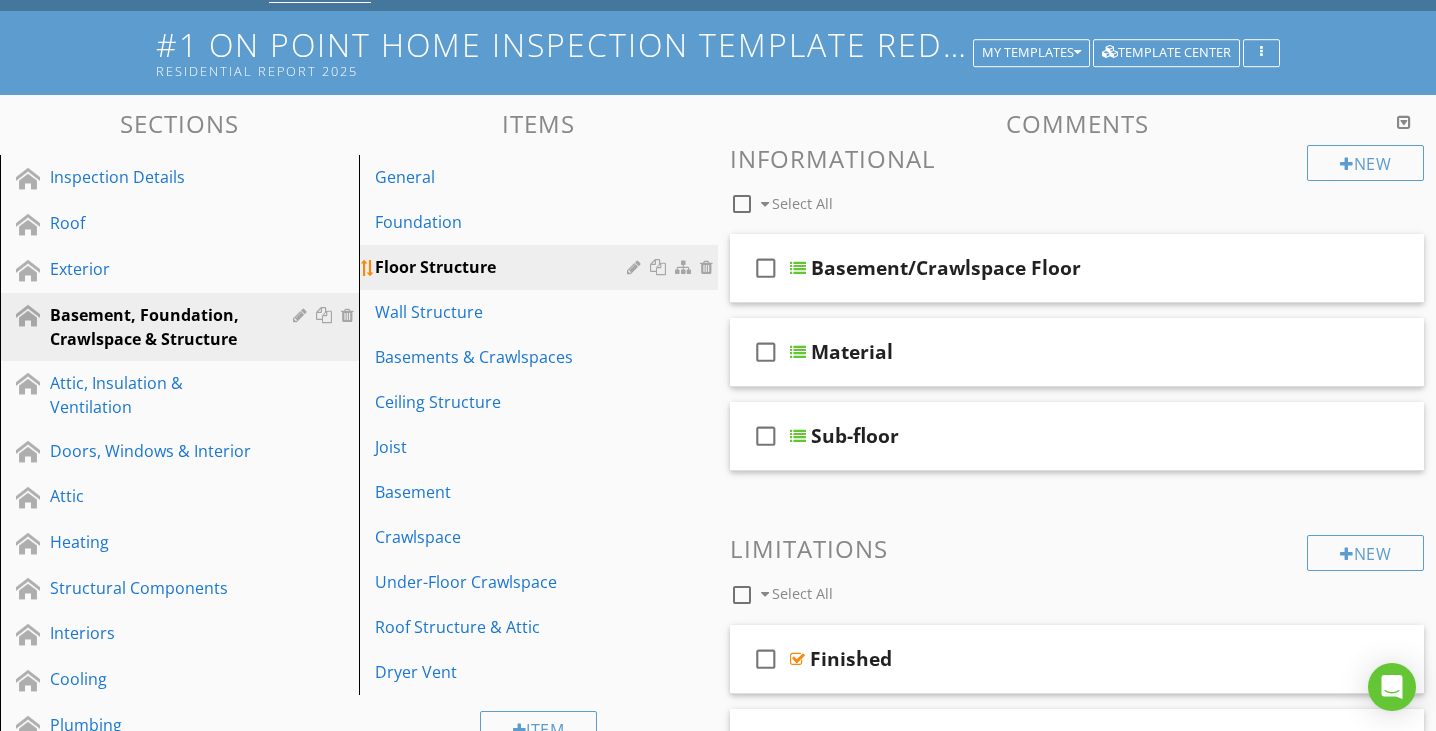 click on "Floor Structure" at bounding box center (504, 267) 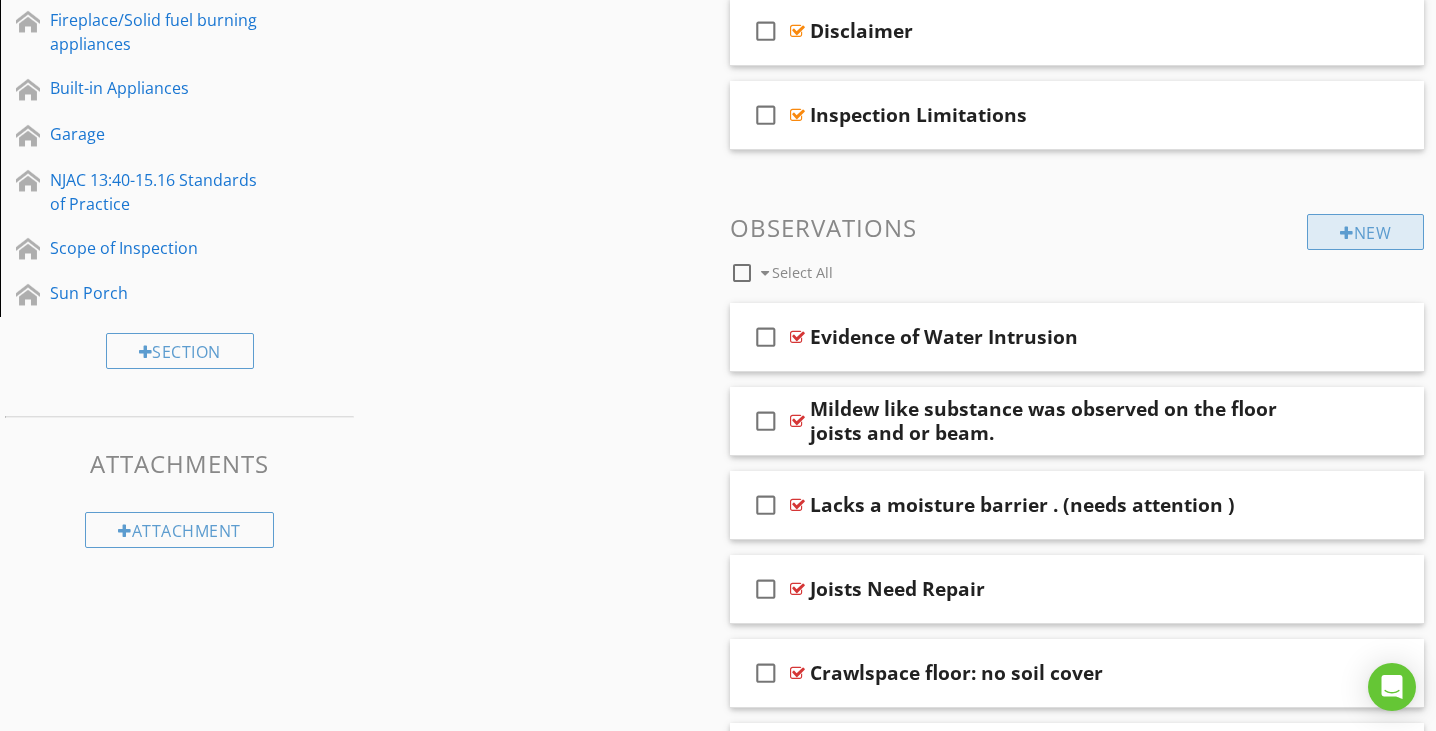 scroll, scrollTop: 923, scrollLeft: 0, axis: vertical 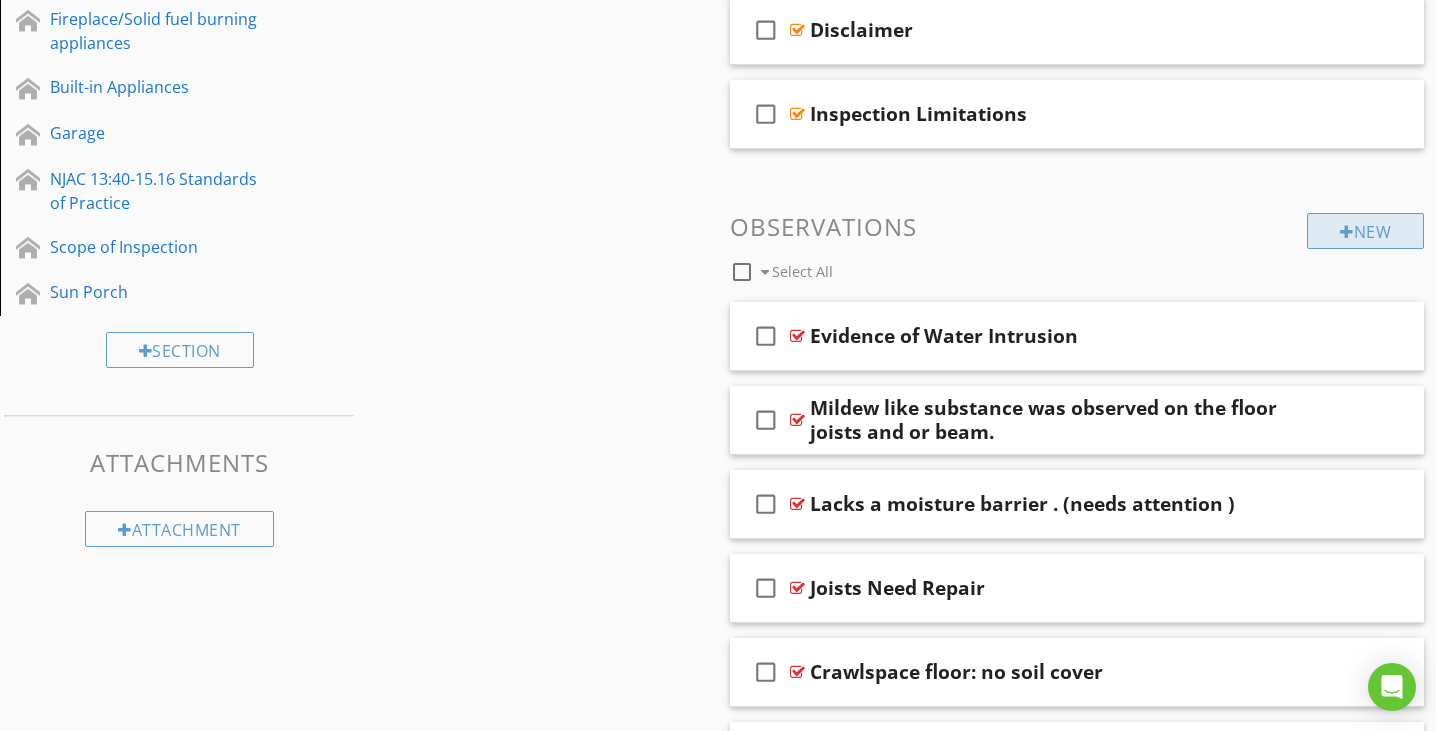 click on "New" at bounding box center (1365, 231) 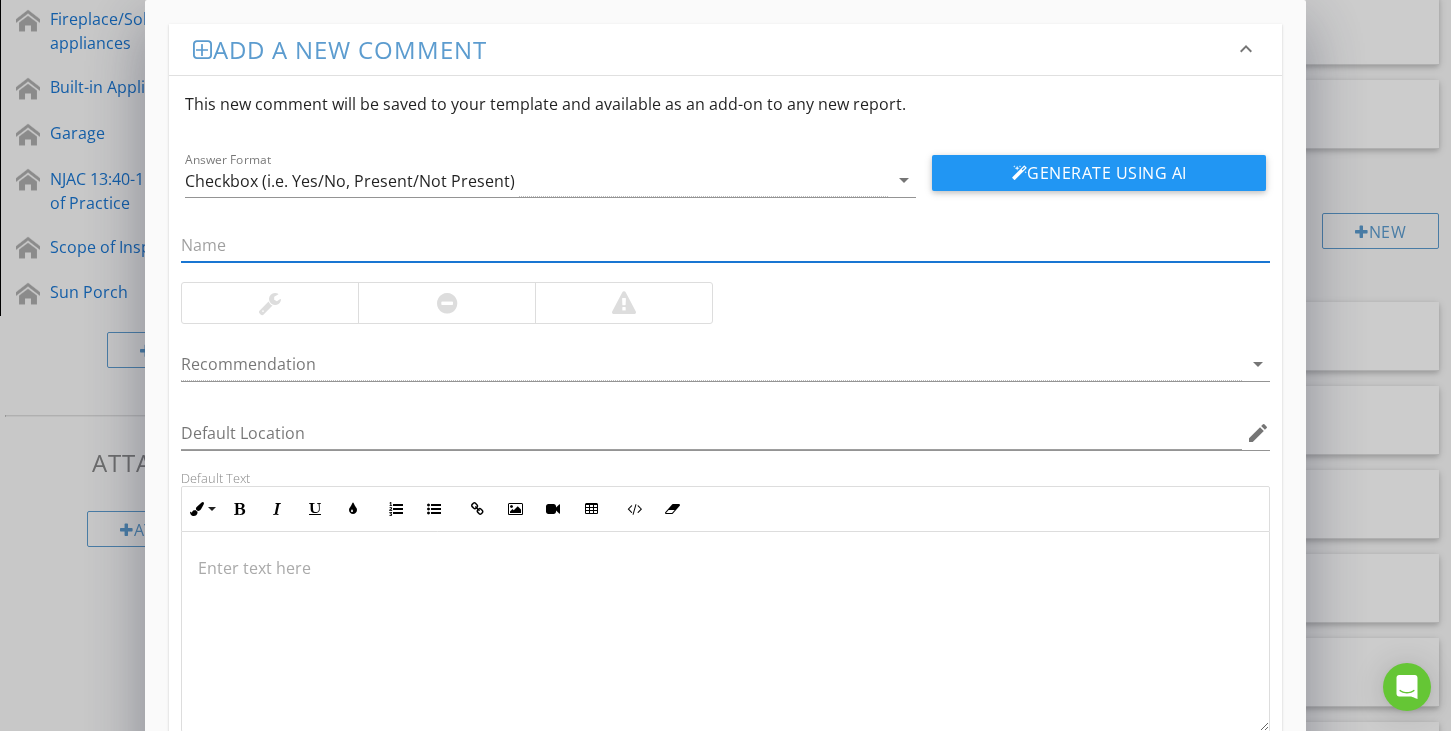 click at bounding box center (725, 245) 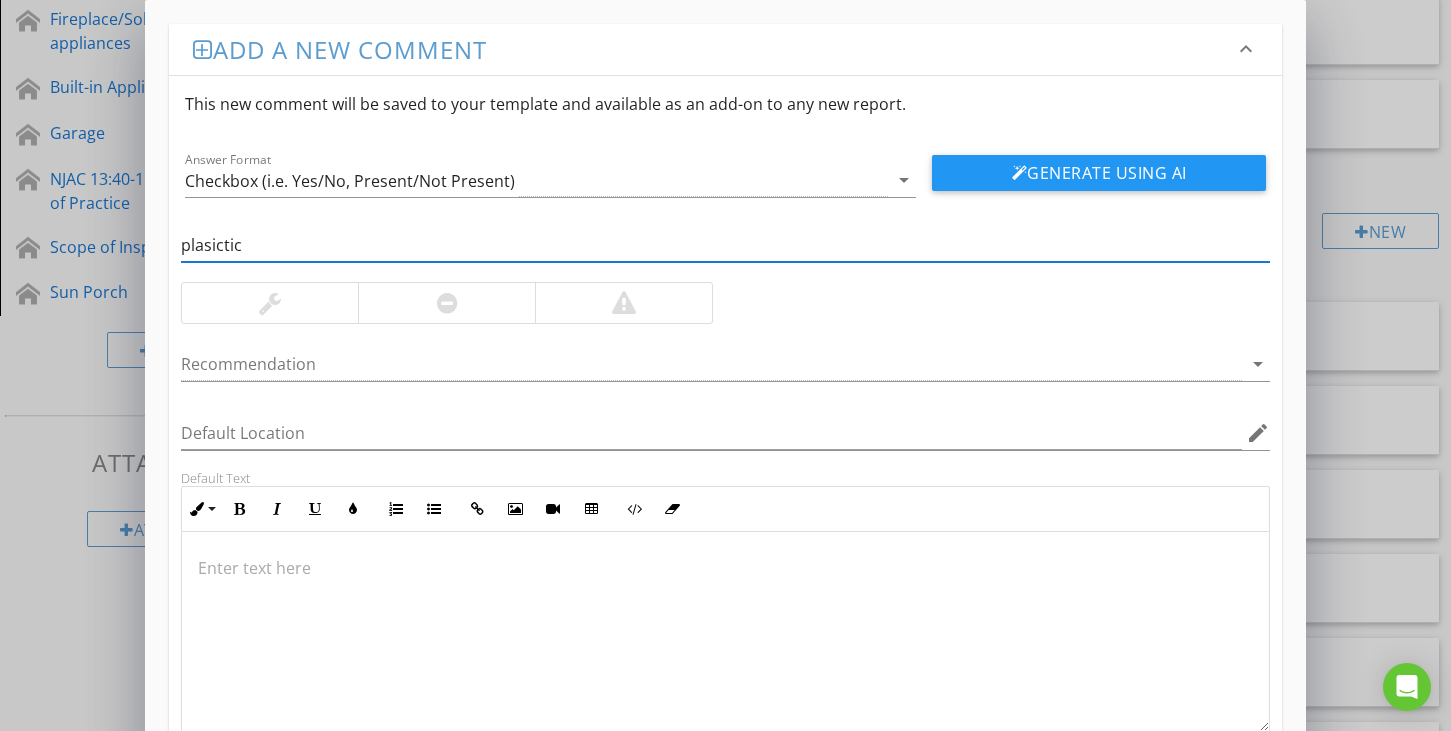 drag, startPoint x: 214, startPoint y: 247, endPoint x: 204, endPoint y: 245, distance: 10.198039 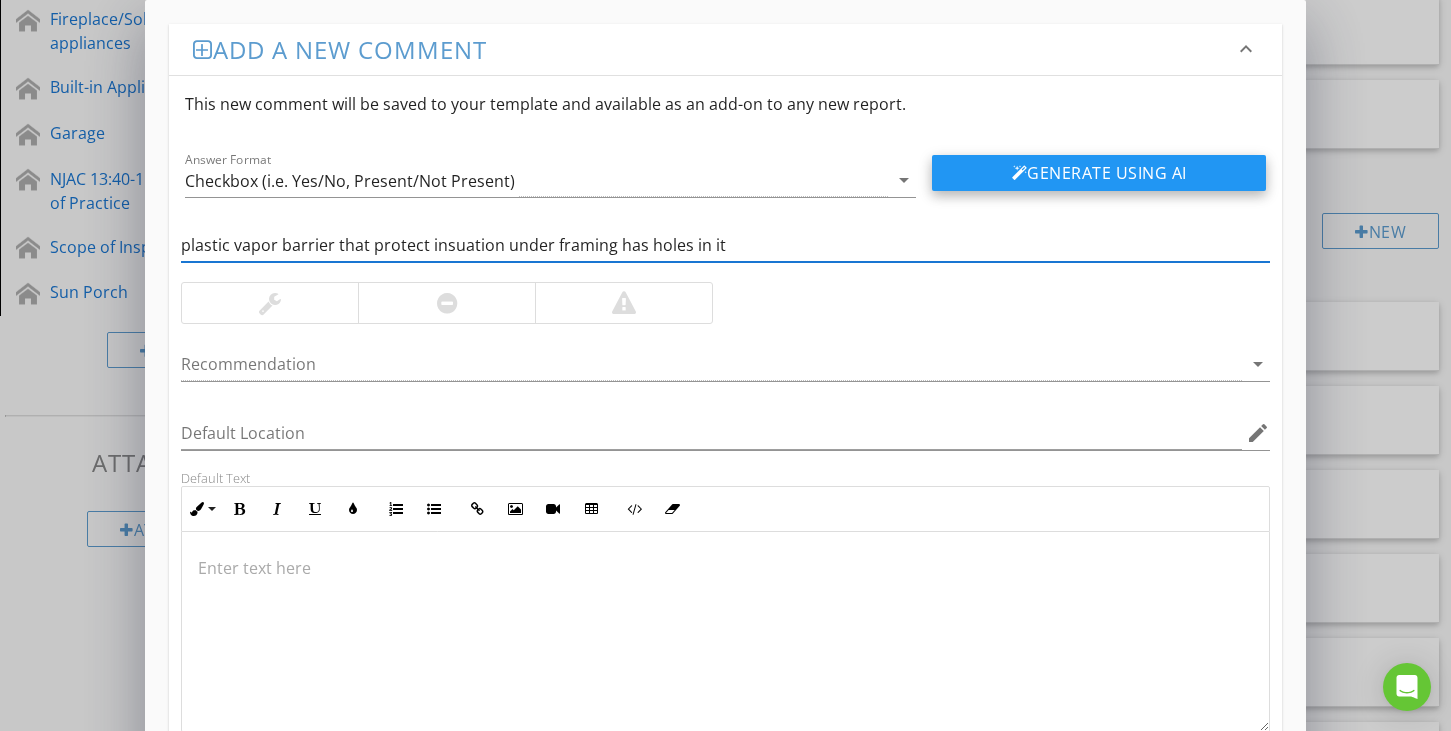 type on "plastic vapor barrier that protect insuation under framing has holes in it" 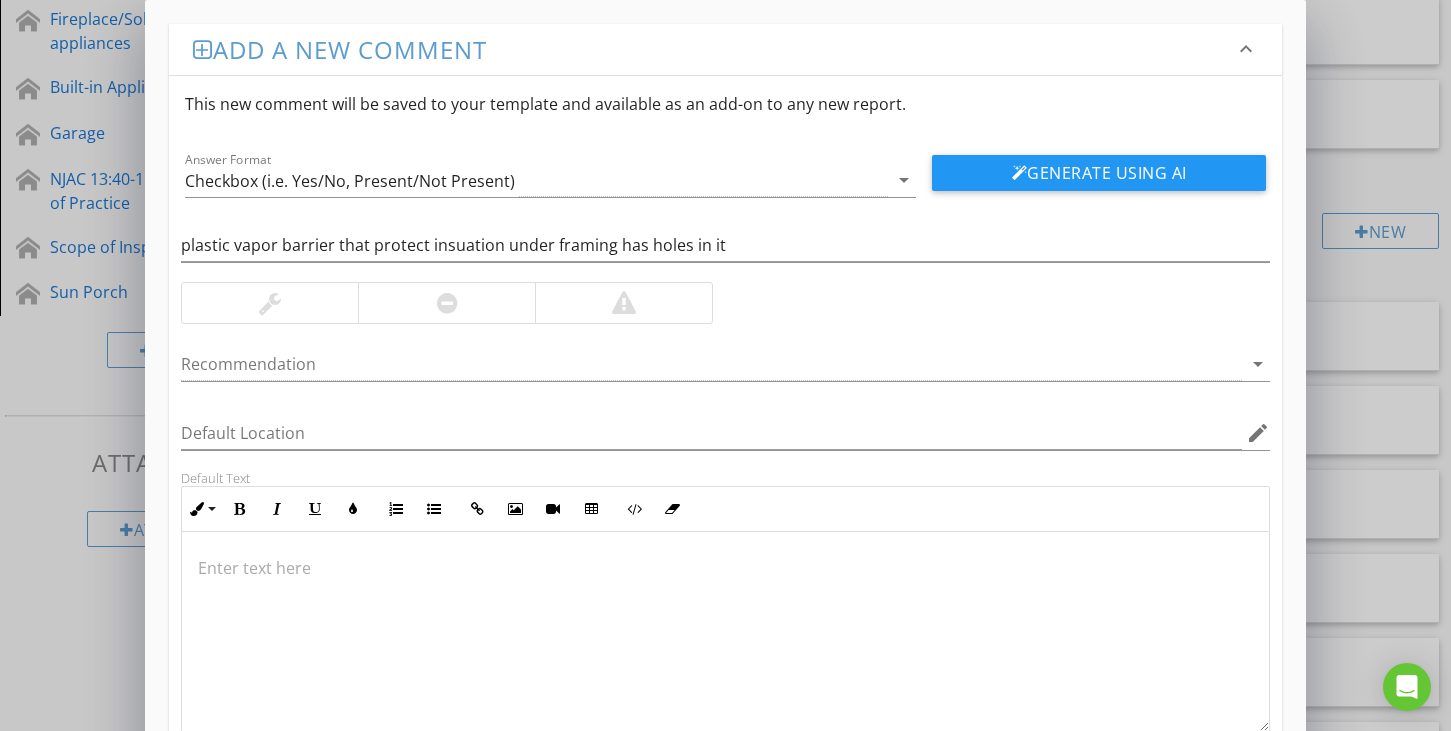 click on "Generate Using AI" at bounding box center [1099, 173] 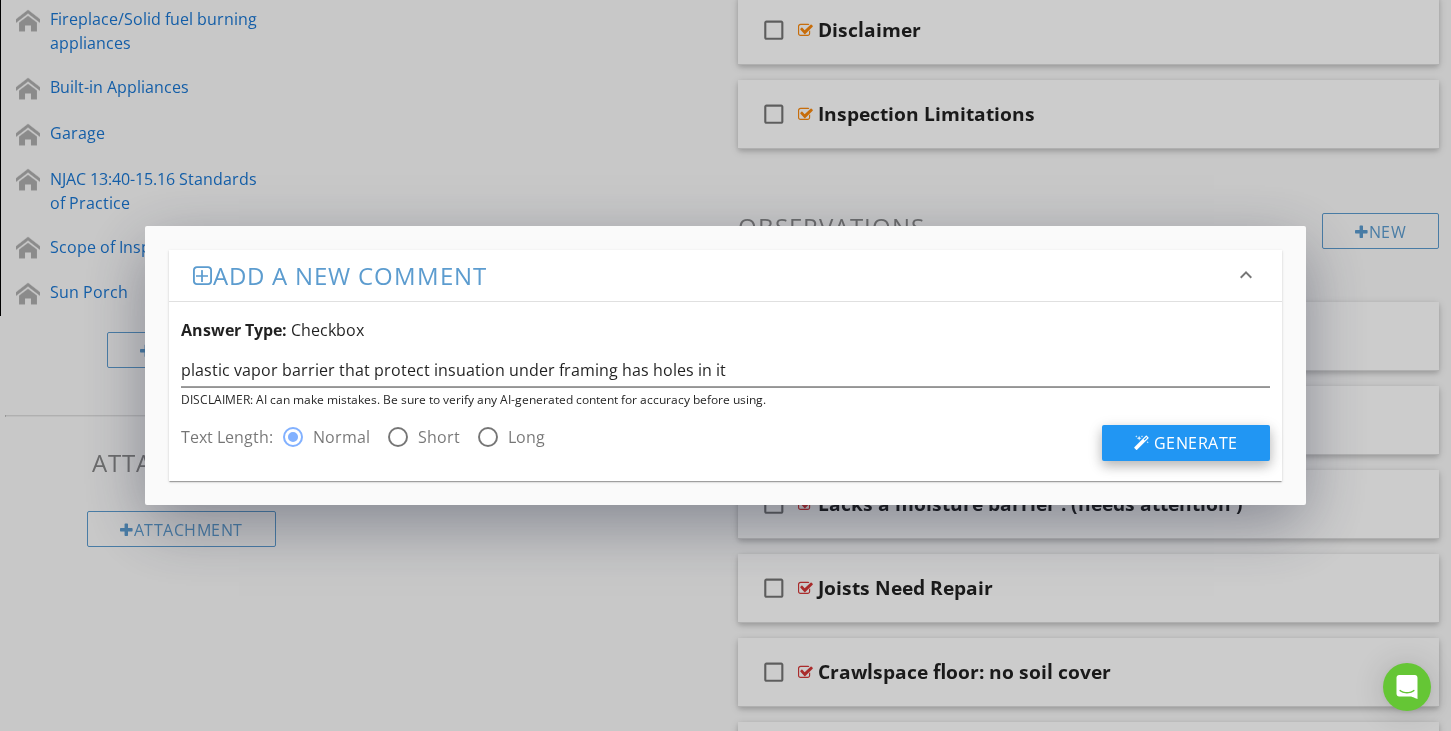 click on "Generate" at bounding box center [1196, 443] 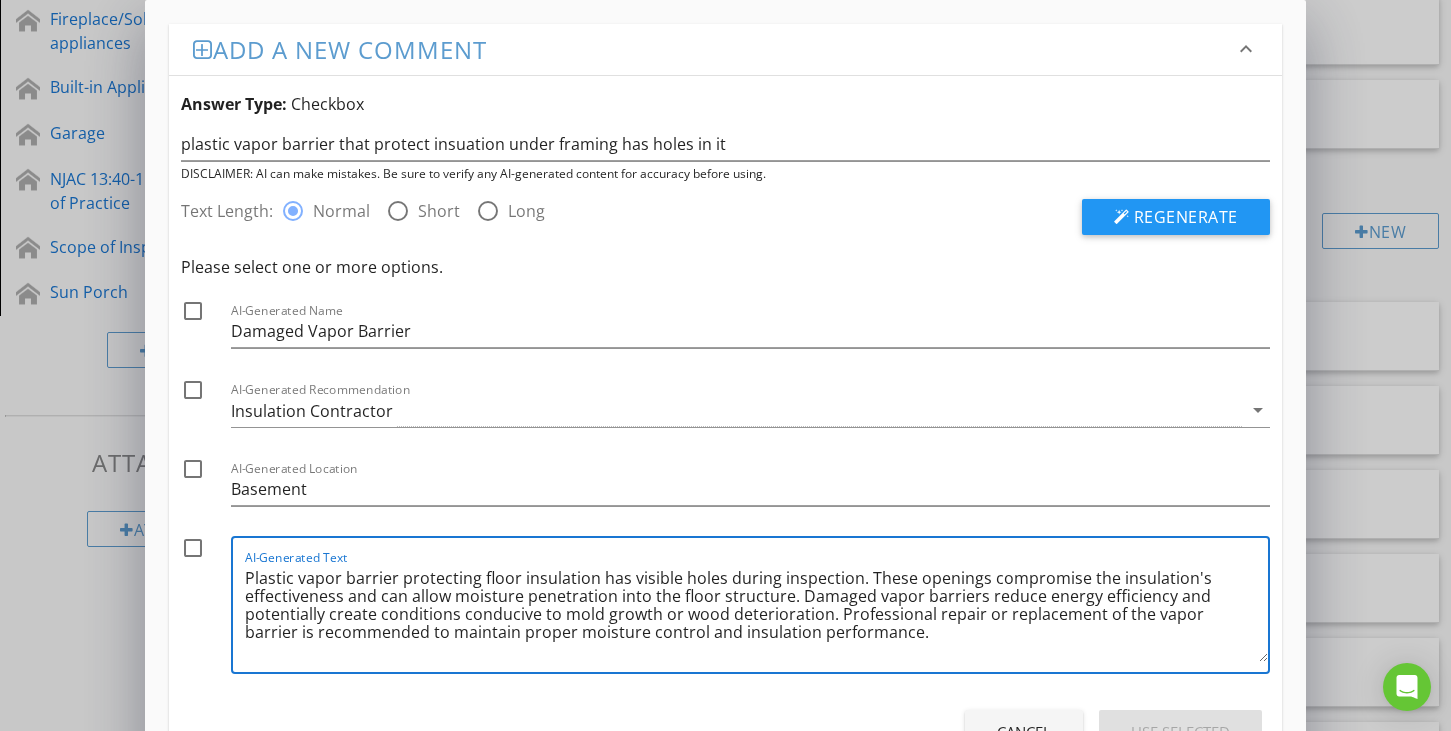 drag, startPoint x: 863, startPoint y: 638, endPoint x: 245, endPoint y: 578, distance: 620.90576 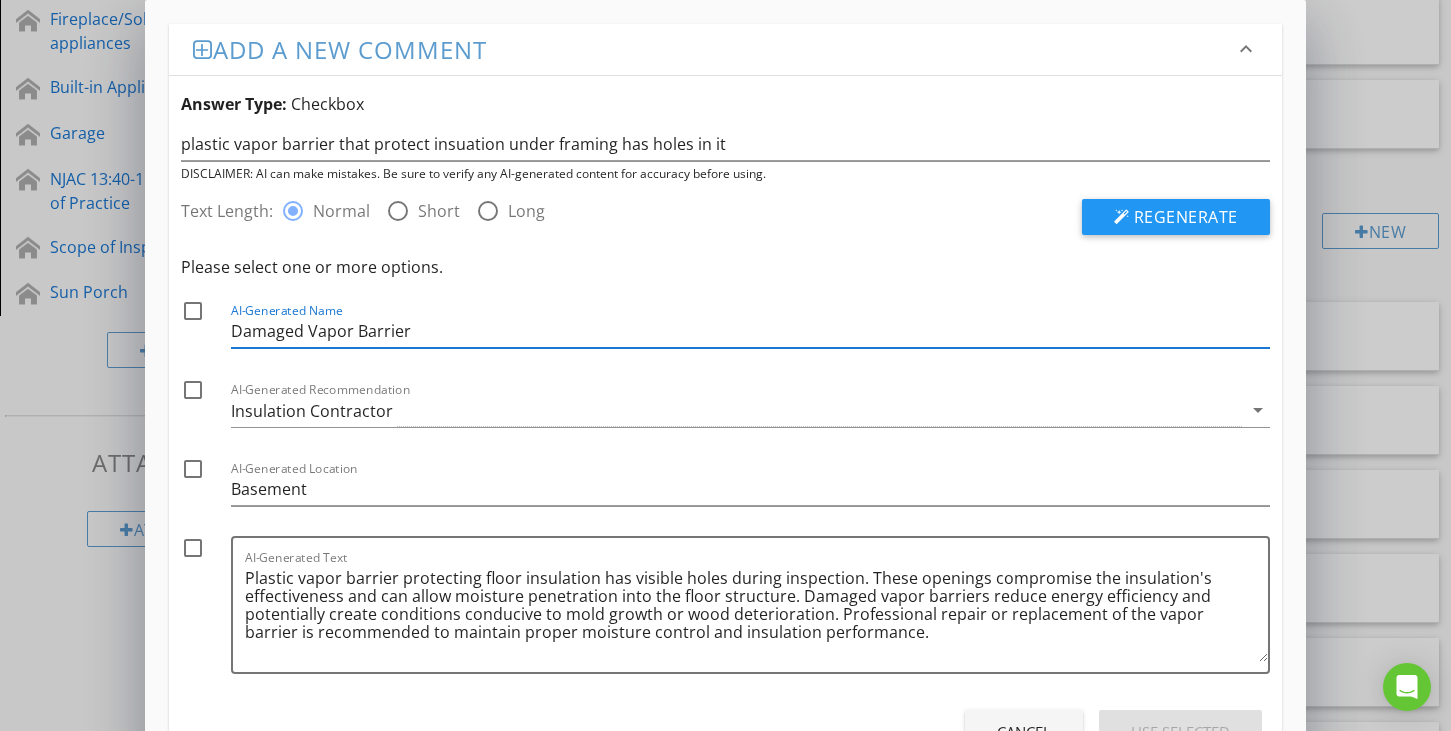 drag, startPoint x: 417, startPoint y: 327, endPoint x: 121, endPoint y: 351, distance: 296.97137 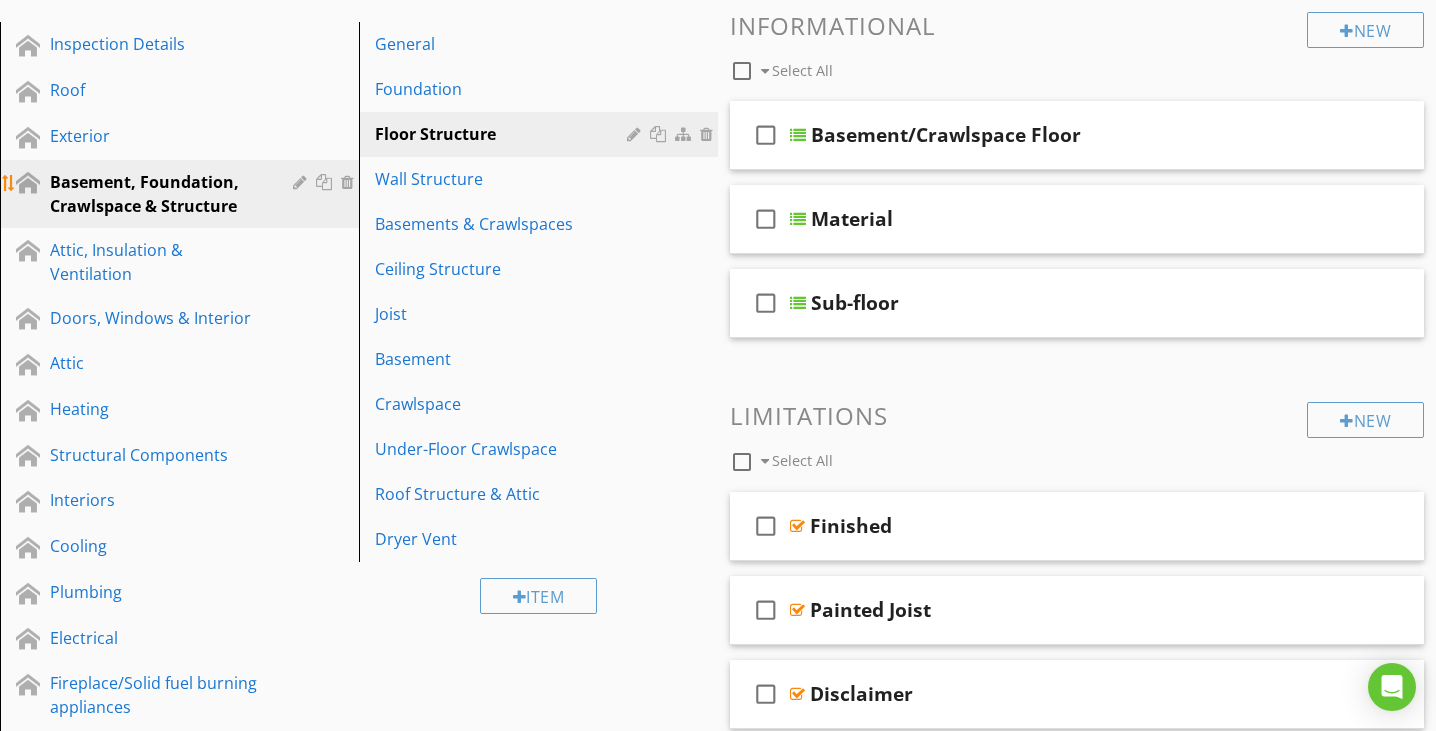 scroll, scrollTop: 258, scrollLeft: 0, axis: vertical 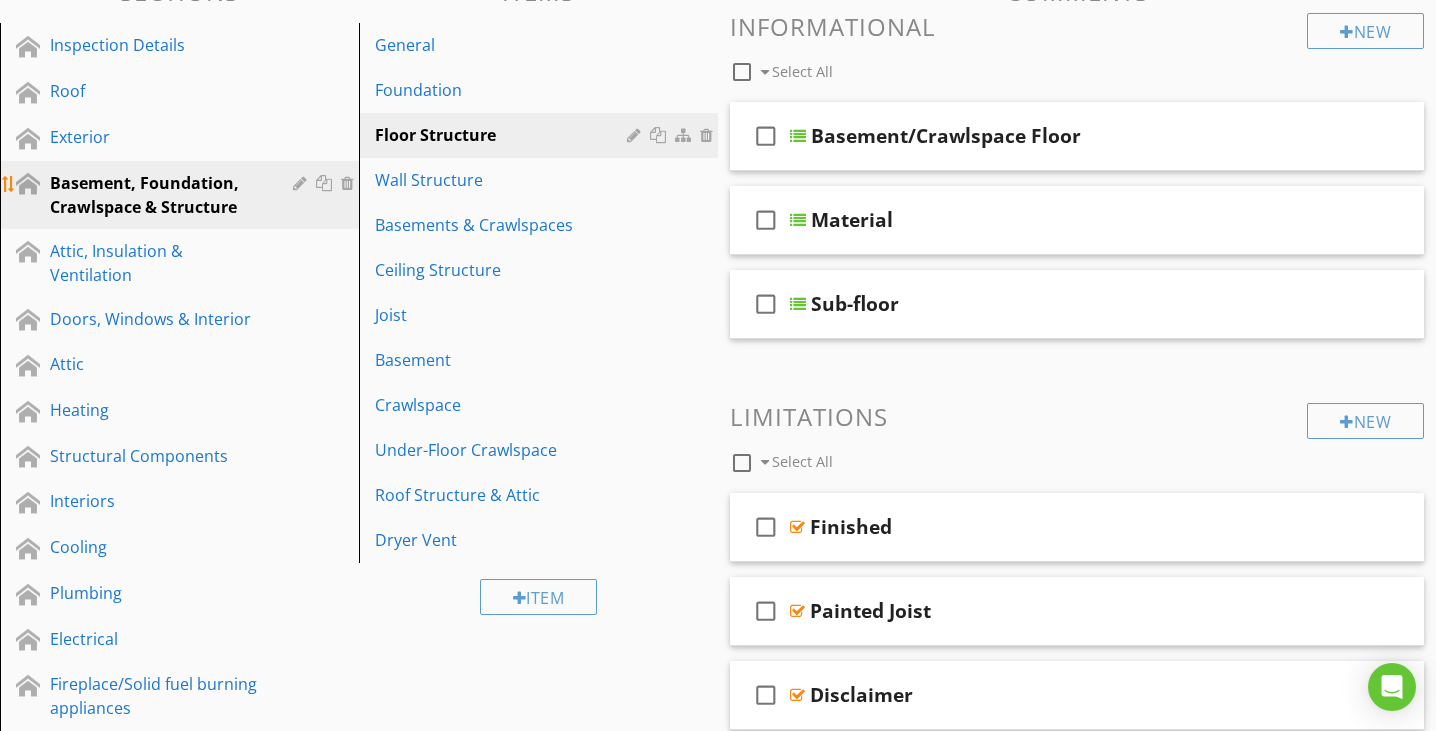 click on "Basement, Foundation, Crawlspace & Structure" at bounding box center (157, 195) 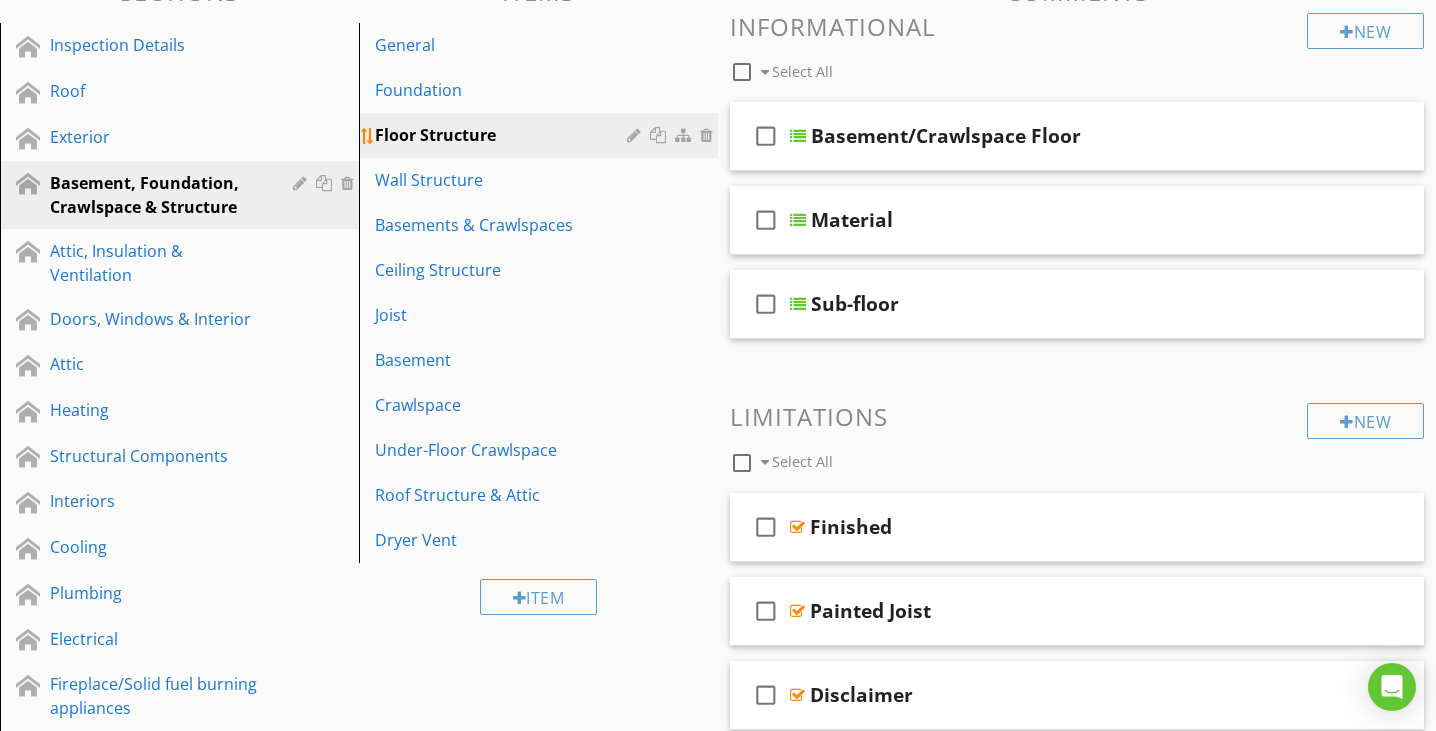 click on "Floor Structure" at bounding box center (504, 135) 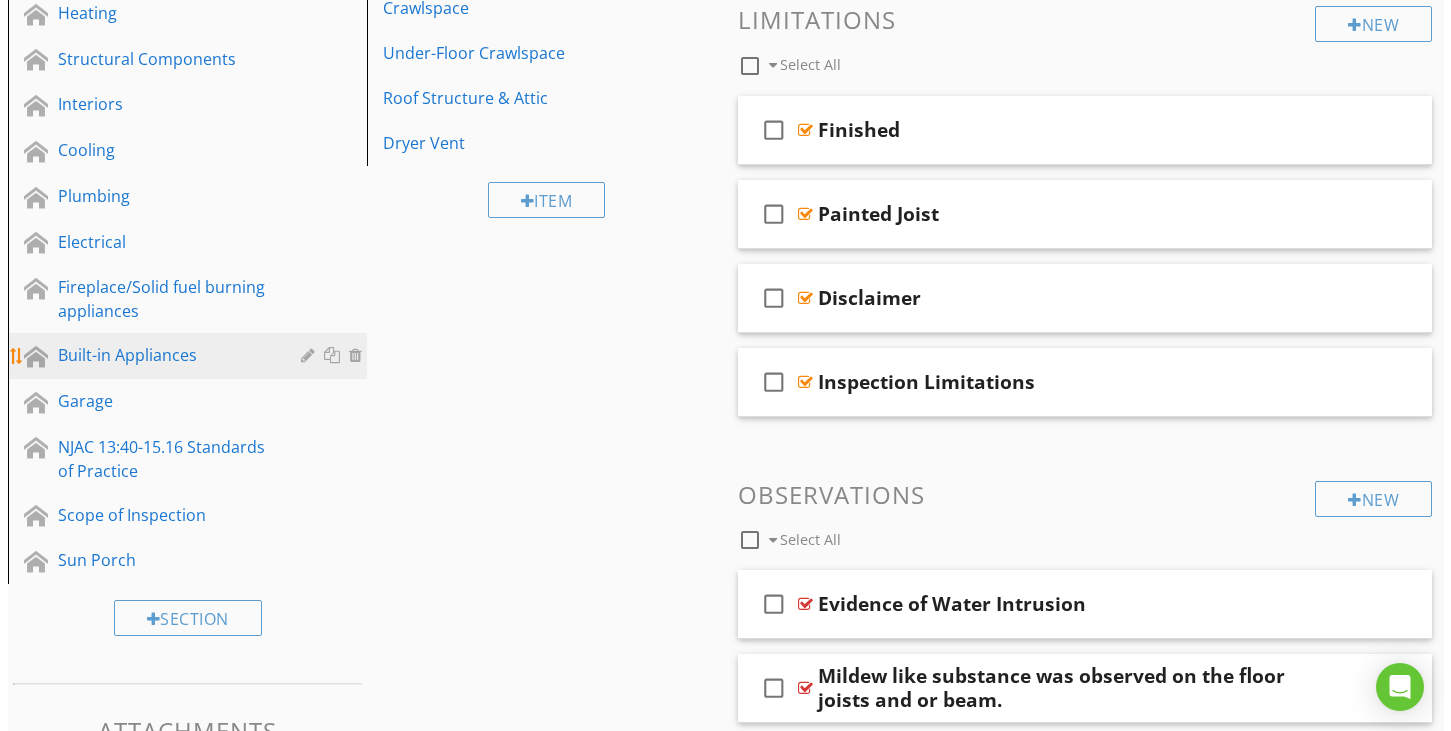 scroll, scrollTop: 656, scrollLeft: 0, axis: vertical 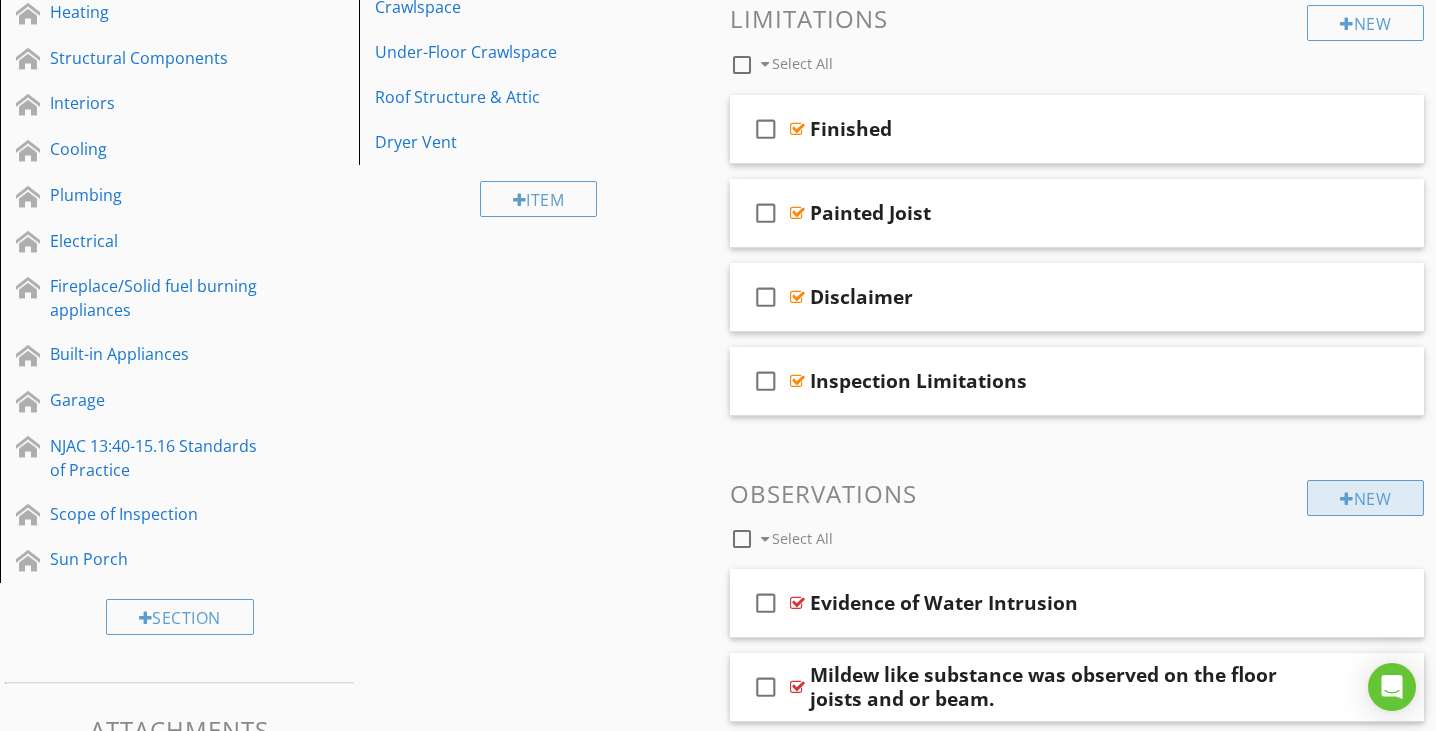 click on "New" at bounding box center [1365, 498] 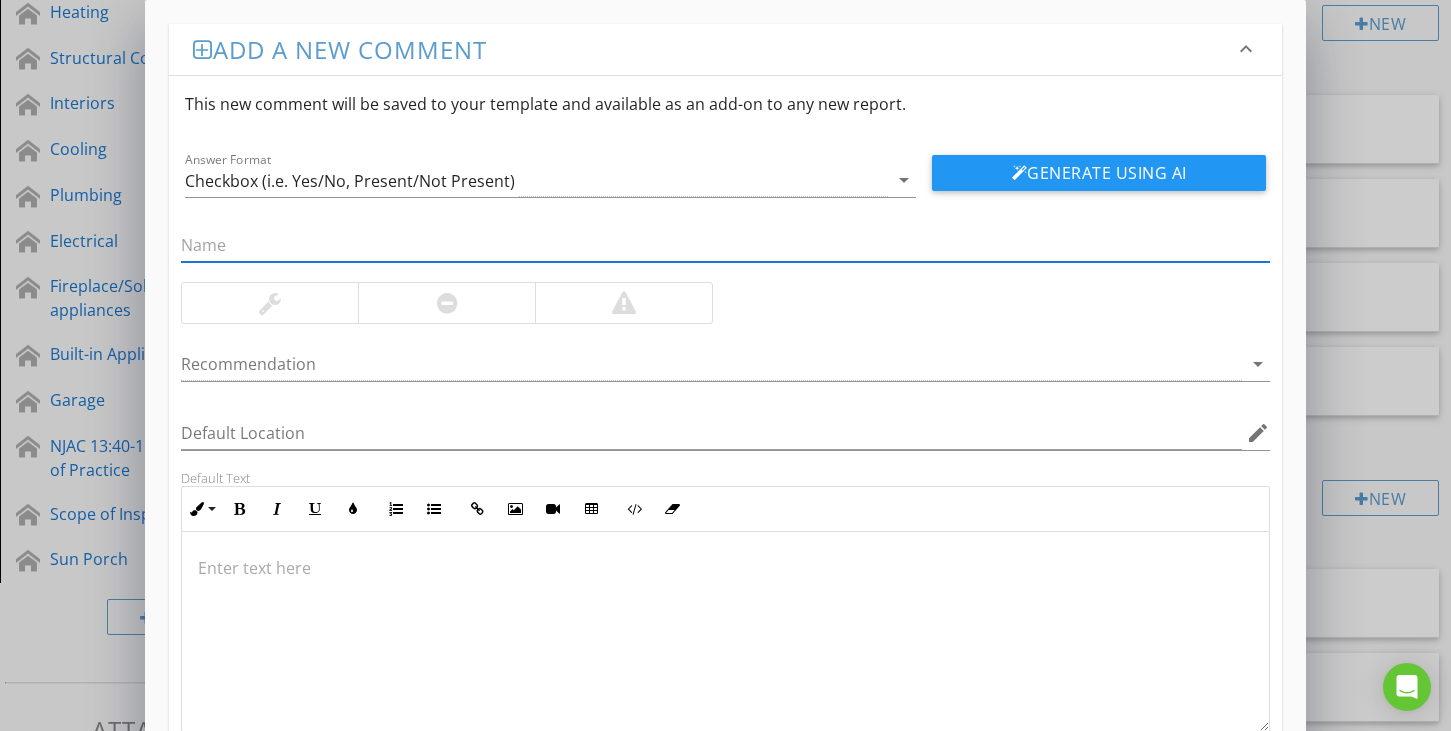 click at bounding box center [725, 245] 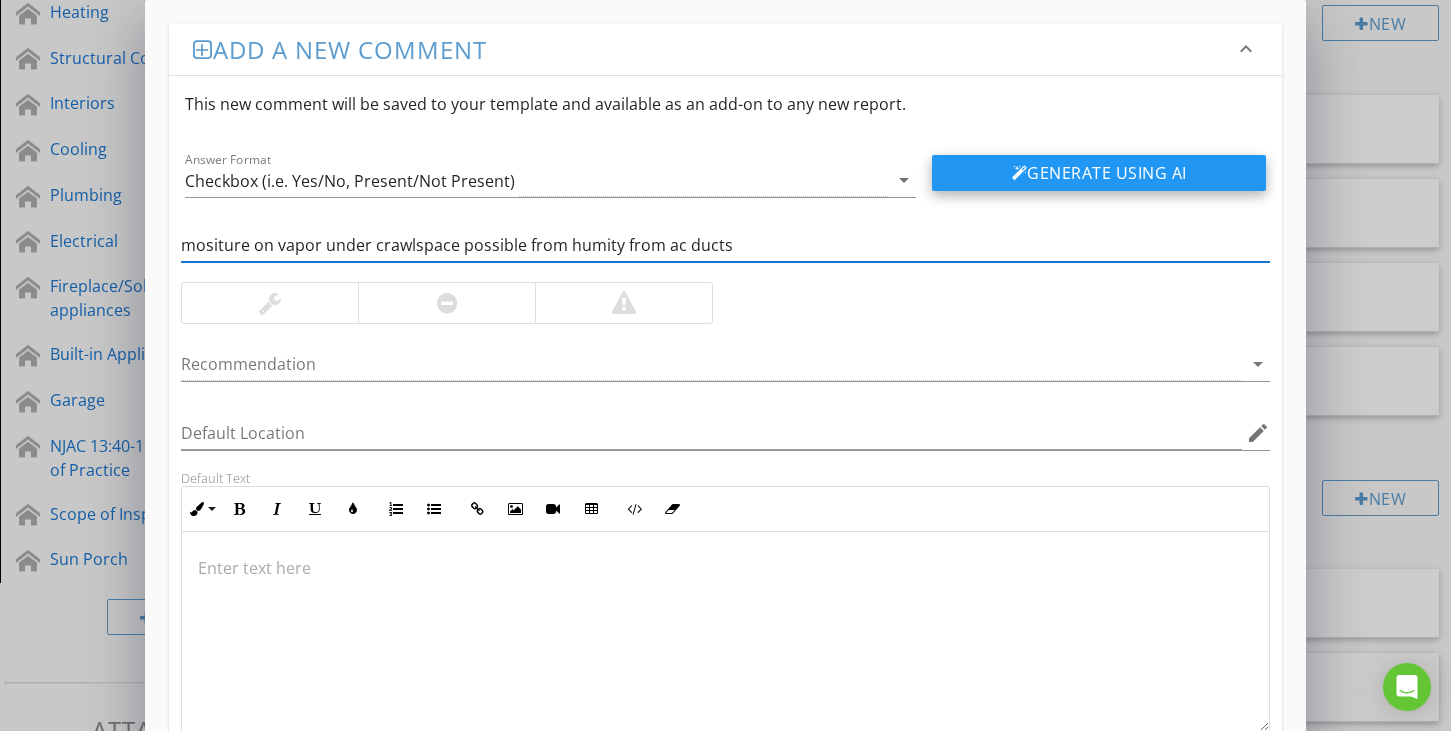 type on "mositure on vapor under crawlspace possible from humity from ac ducts" 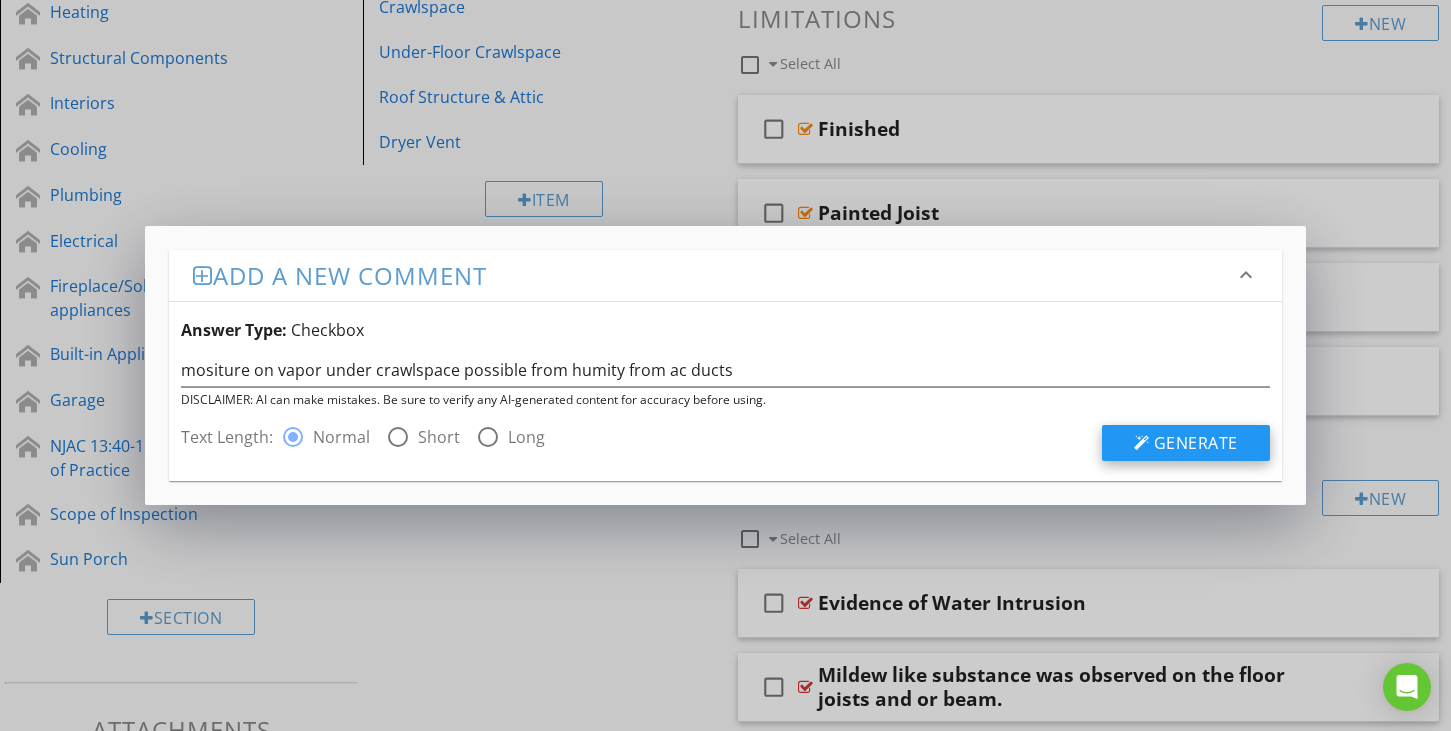 click on "Generate" at bounding box center [1196, 443] 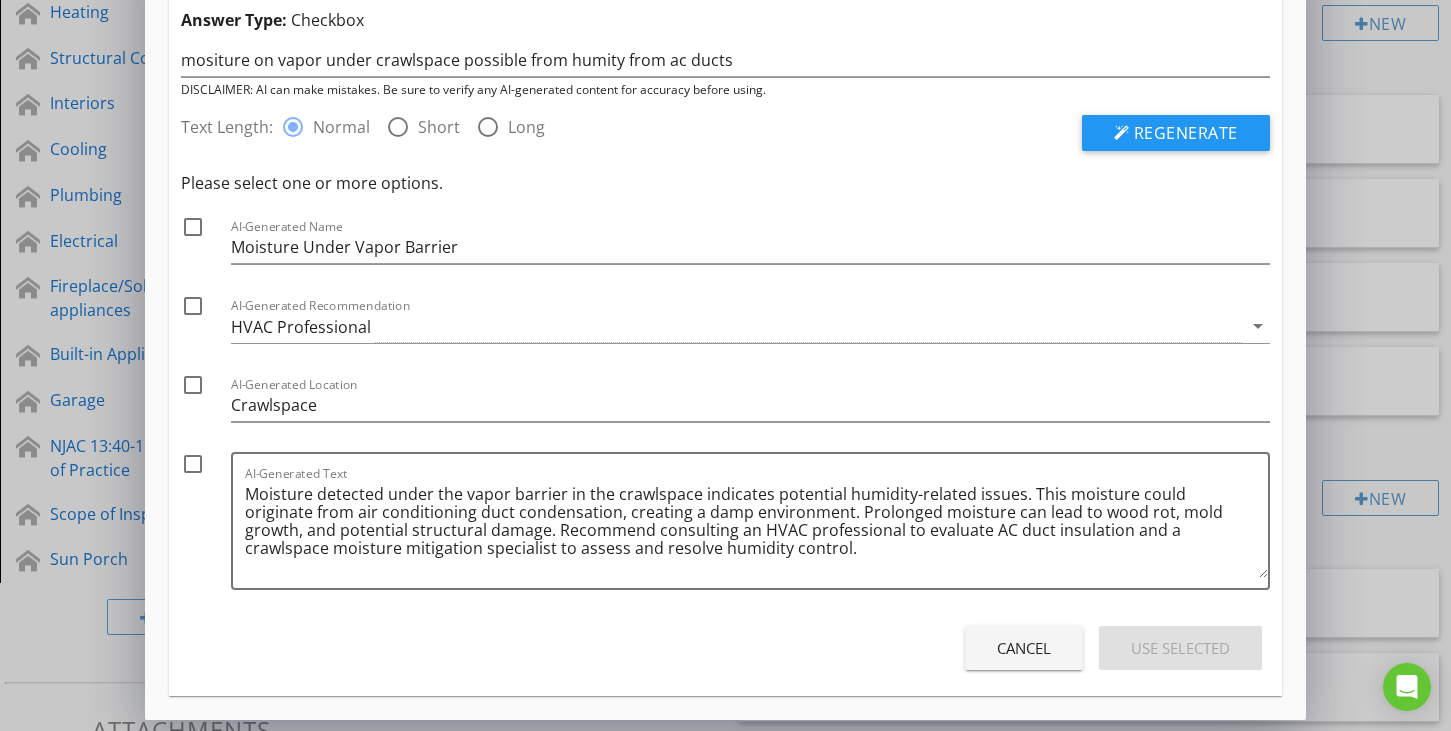 scroll, scrollTop: 85, scrollLeft: 0, axis: vertical 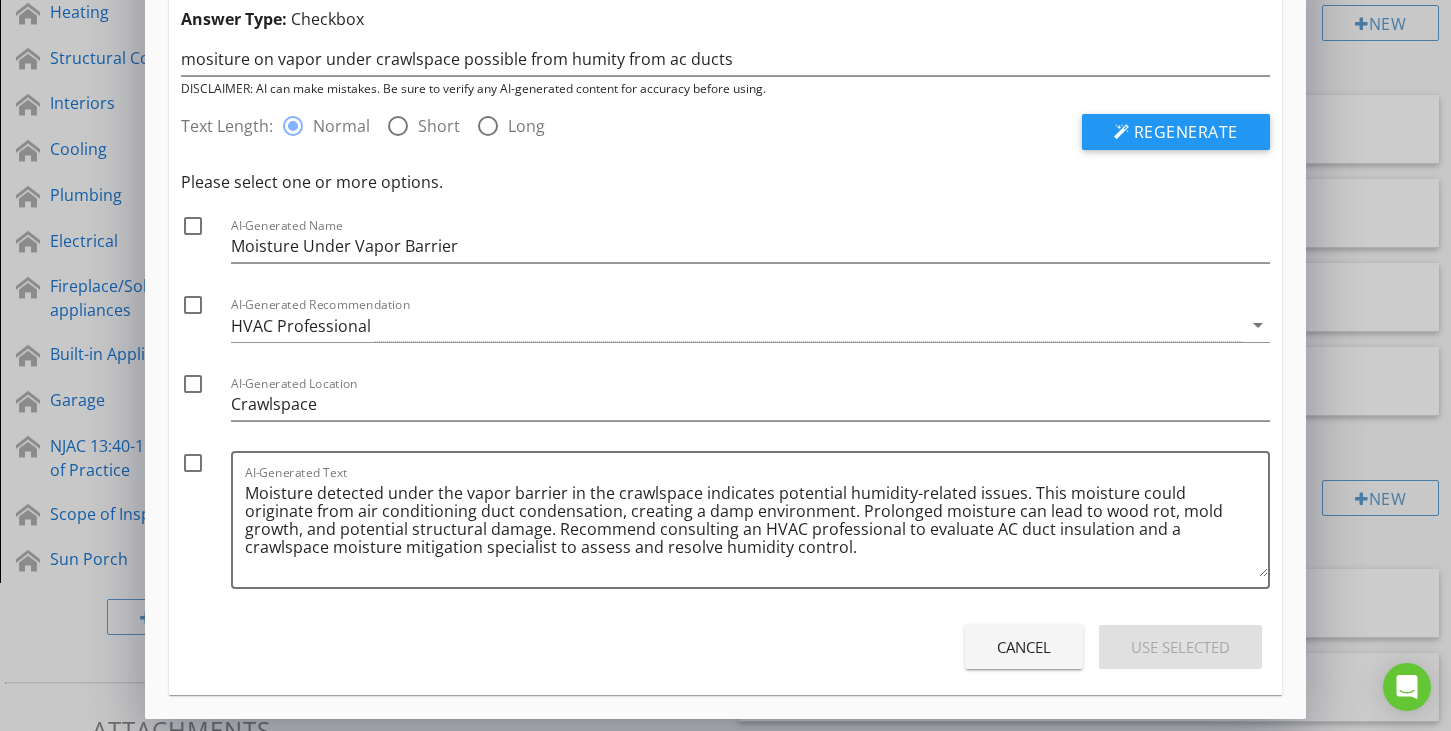 drag, startPoint x: 558, startPoint y: 579, endPoint x: 741, endPoint y: 617, distance: 186.90372 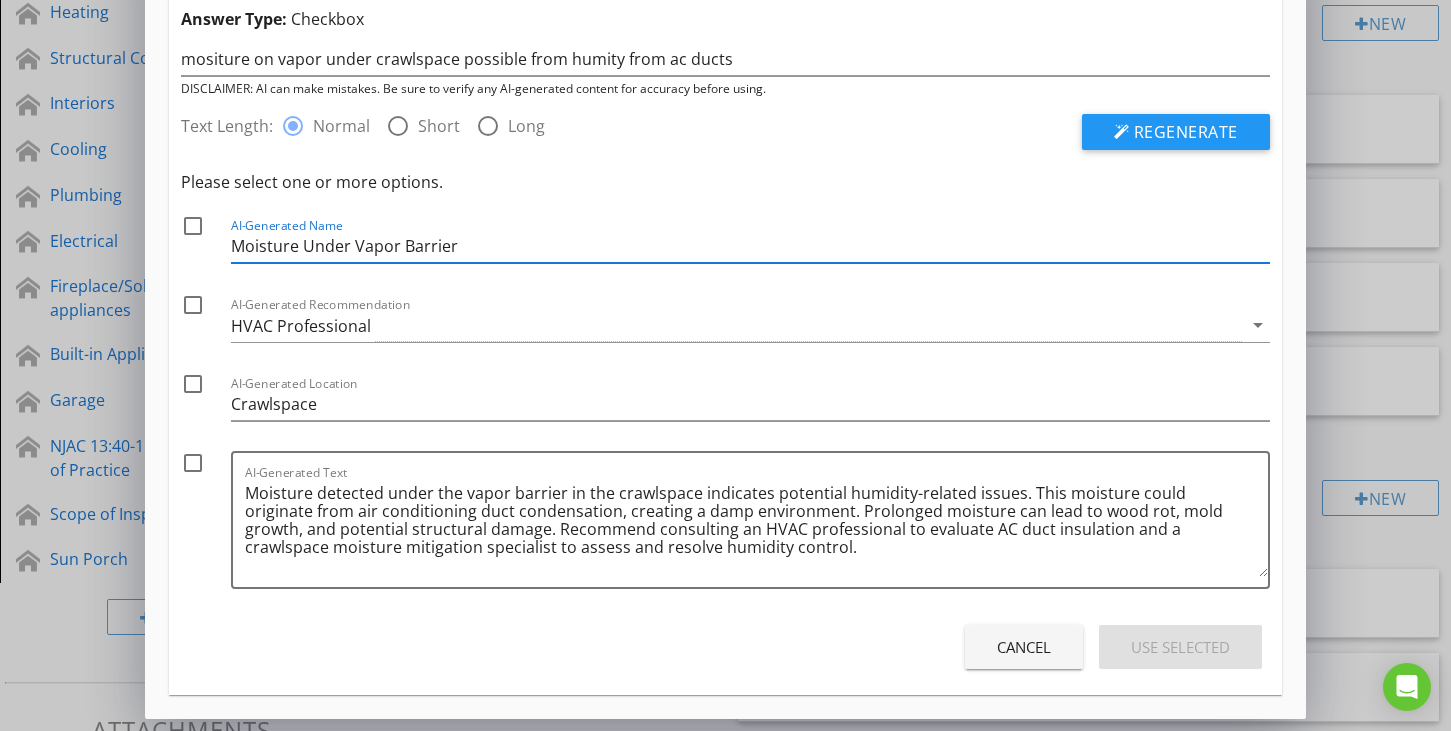 drag, startPoint x: 456, startPoint y: 243, endPoint x: 168, endPoint y: 264, distance: 288.76462 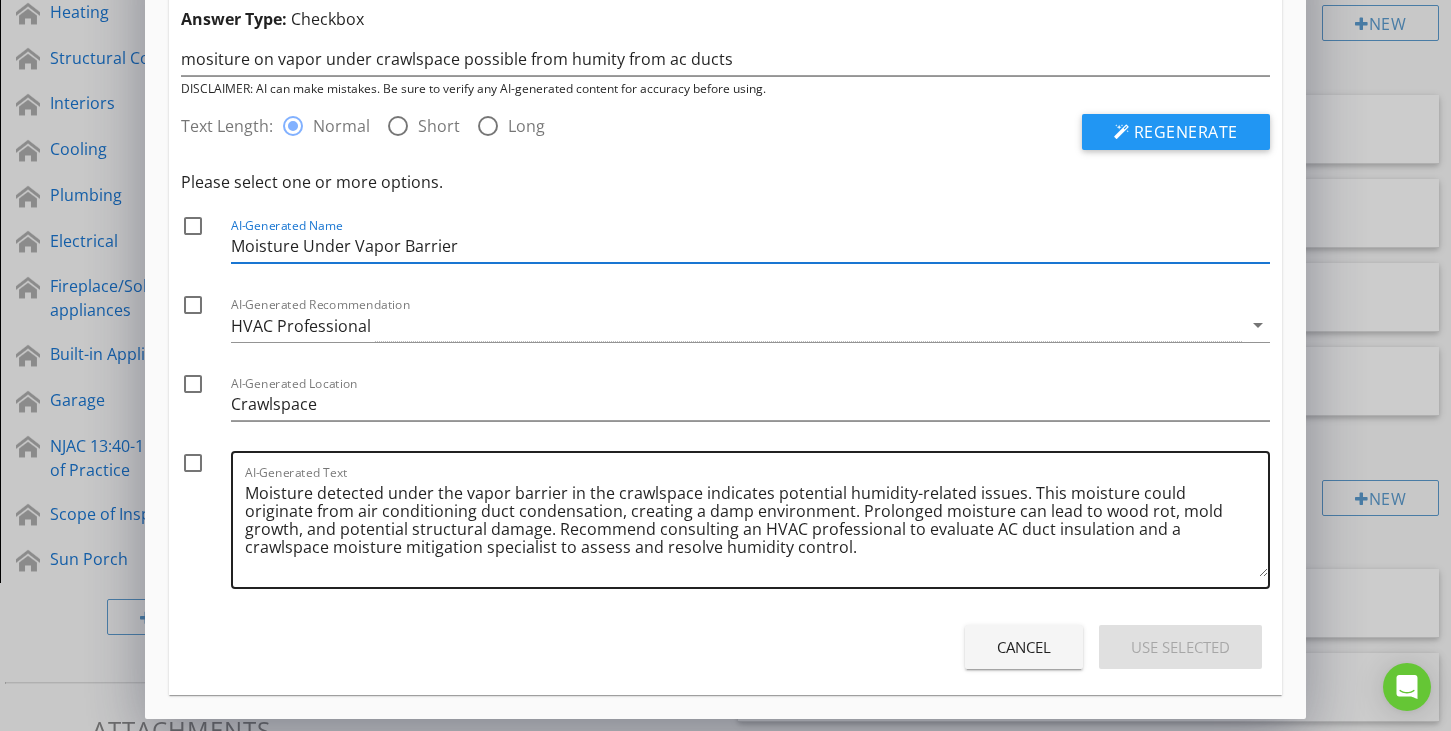 drag, startPoint x: 239, startPoint y: 493, endPoint x: 277, endPoint y: 500, distance: 38.63936 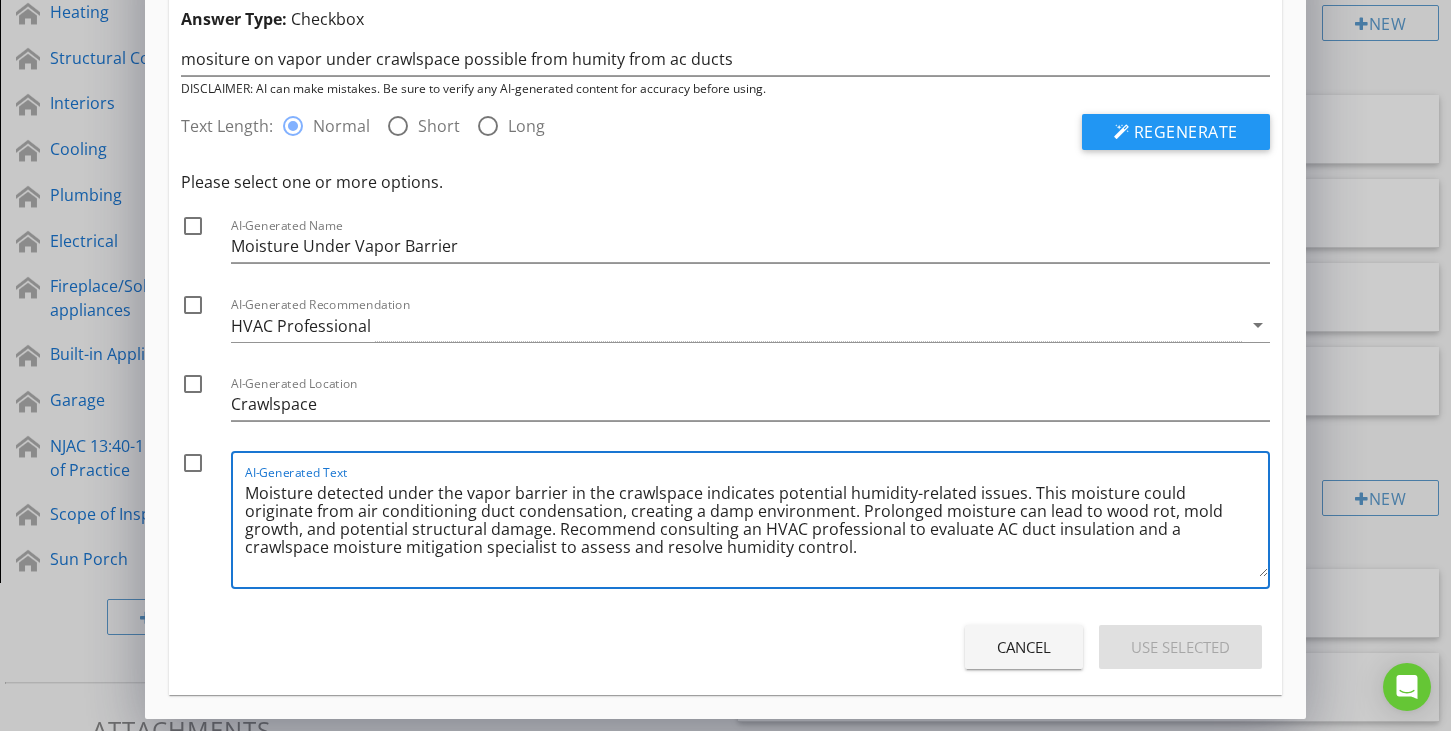 drag, startPoint x: 1019, startPoint y: 491, endPoint x: 219, endPoint y: 490, distance: 800.0006 